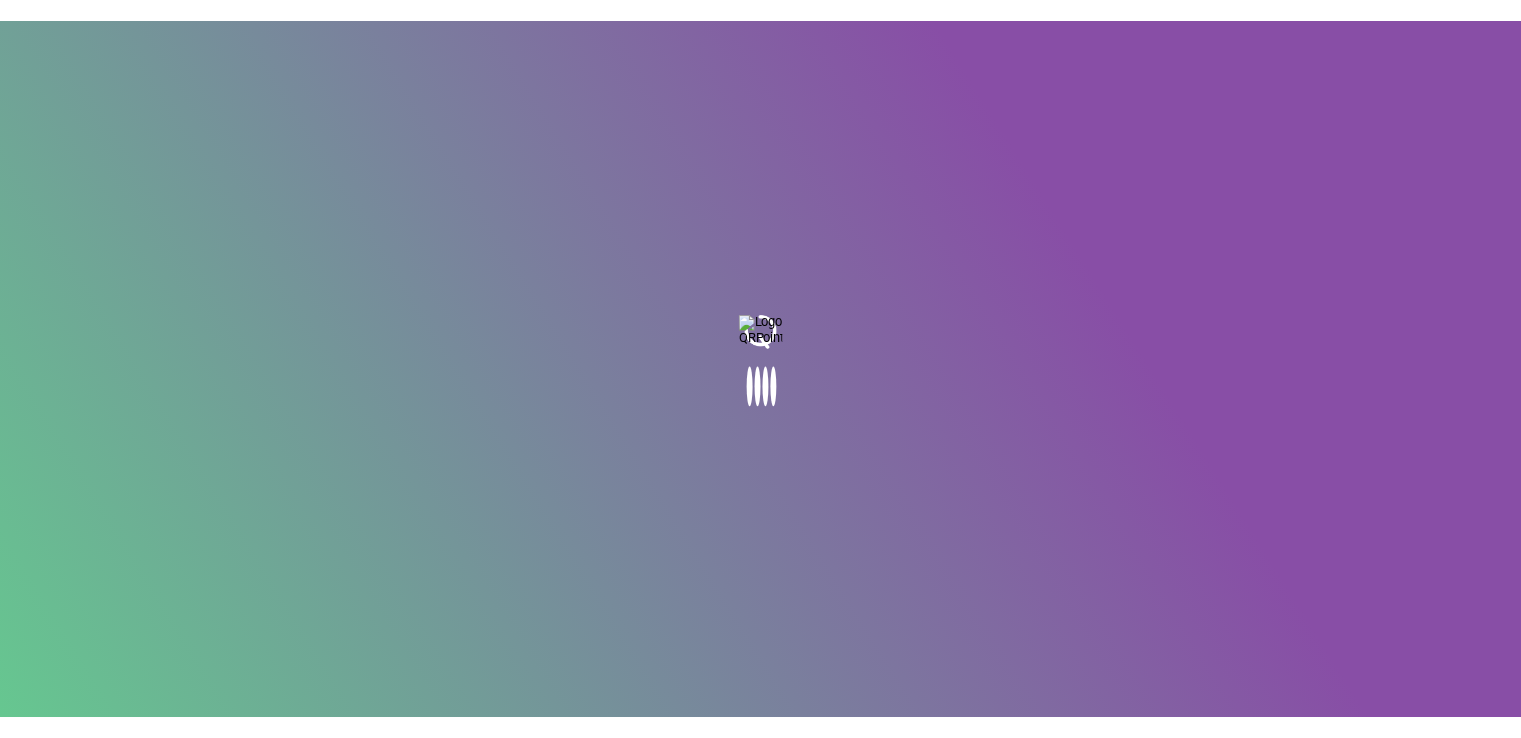 scroll, scrollTop: 0, scrollLeft: 0, axis: both 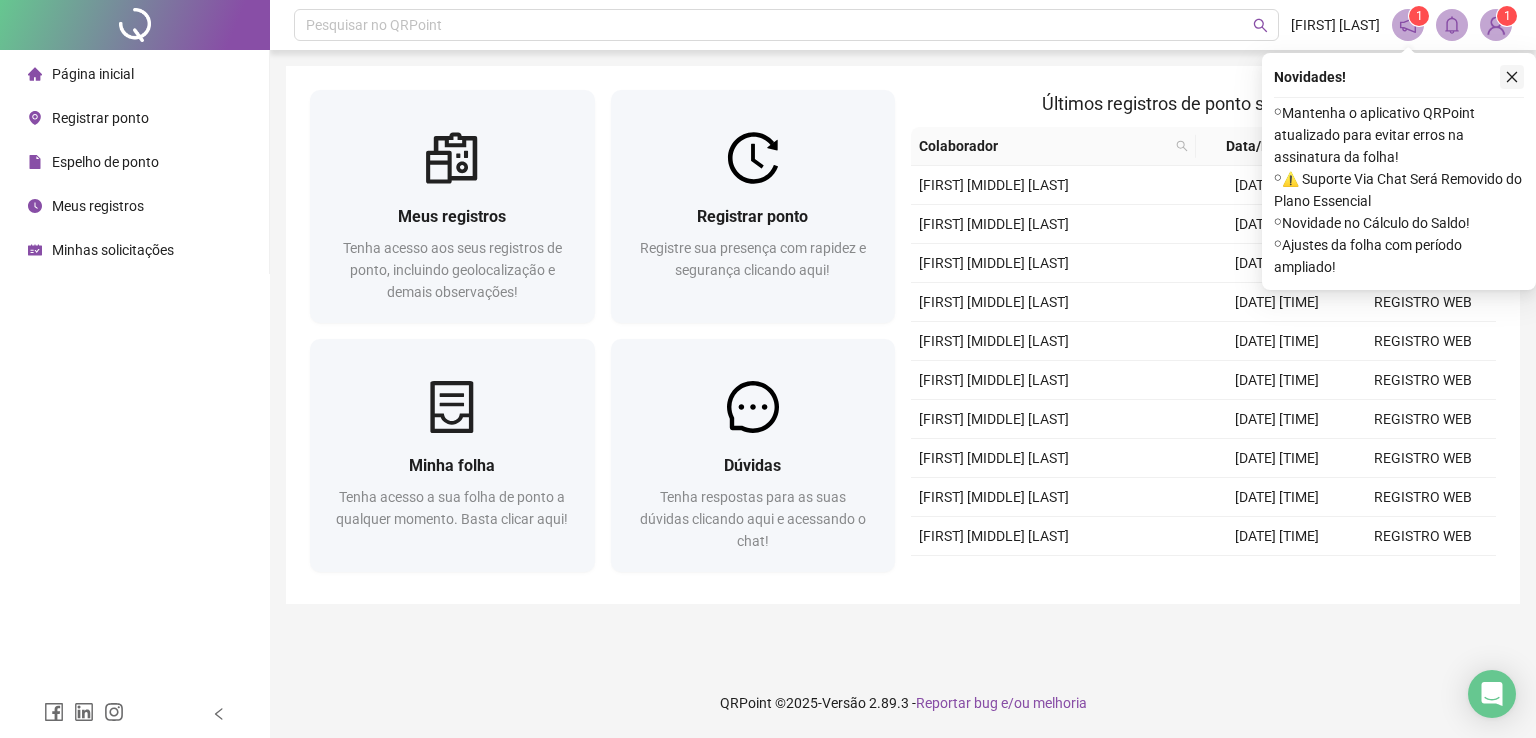click 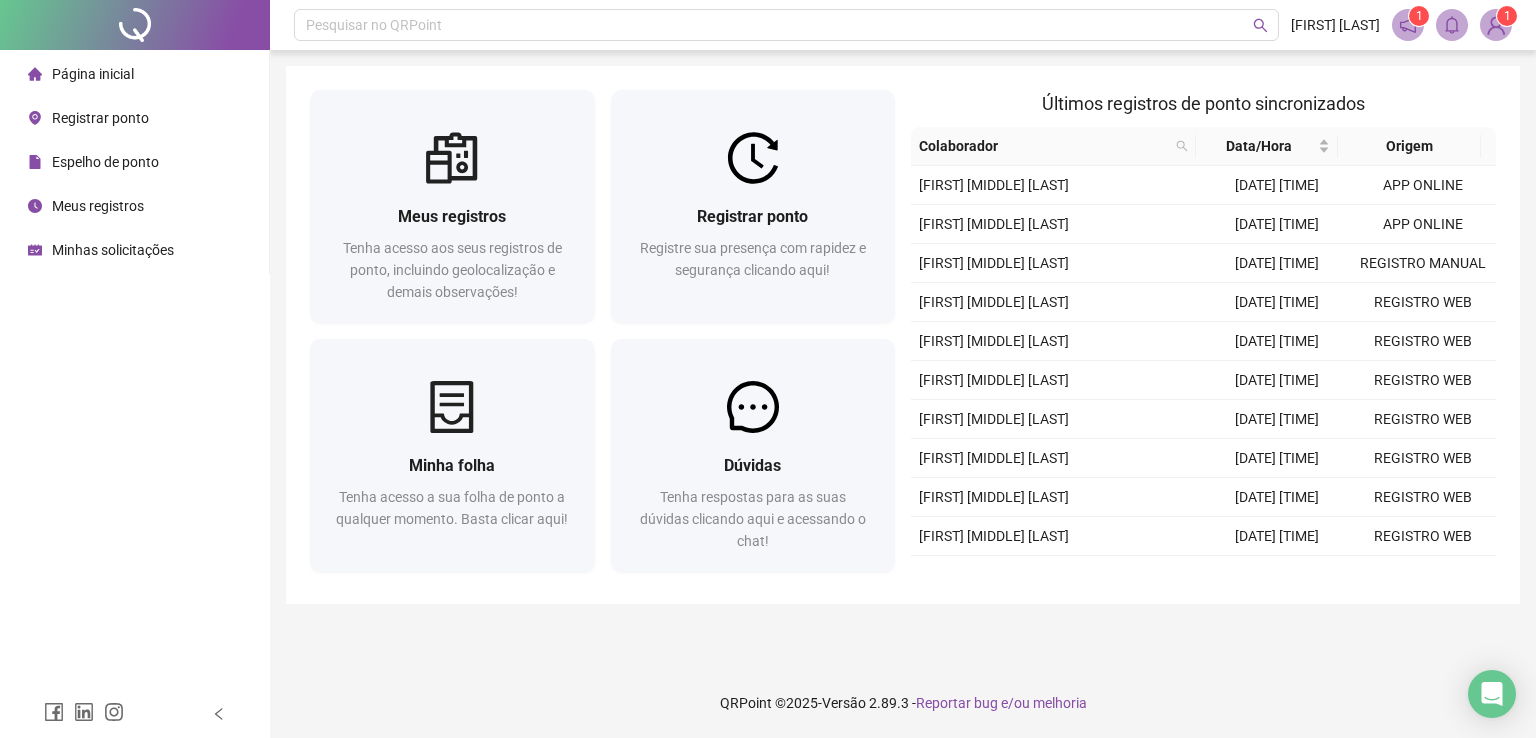 click on "Espelho de ponto" at bounding box center [105, 162] 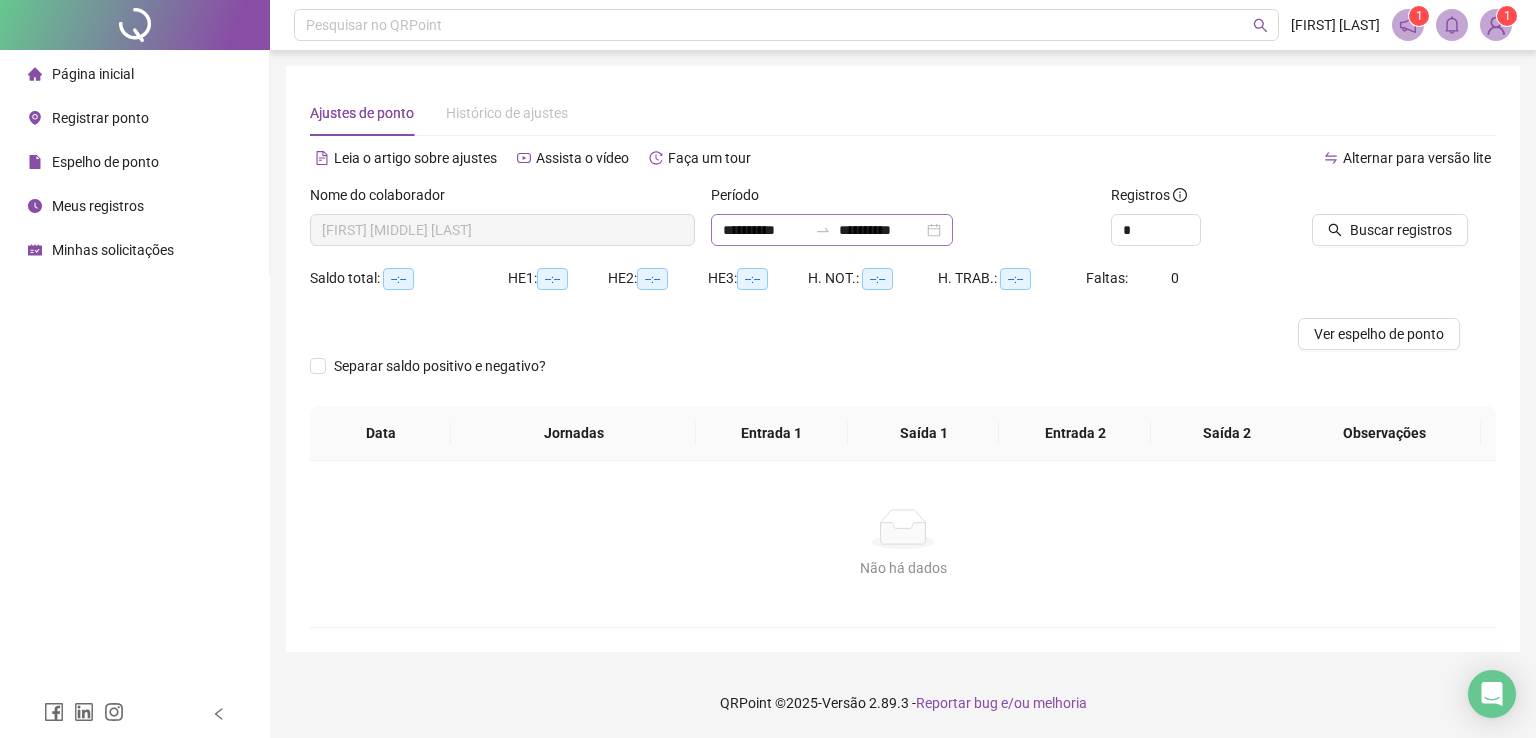 click on "**********" at bounding box center [832, 230] 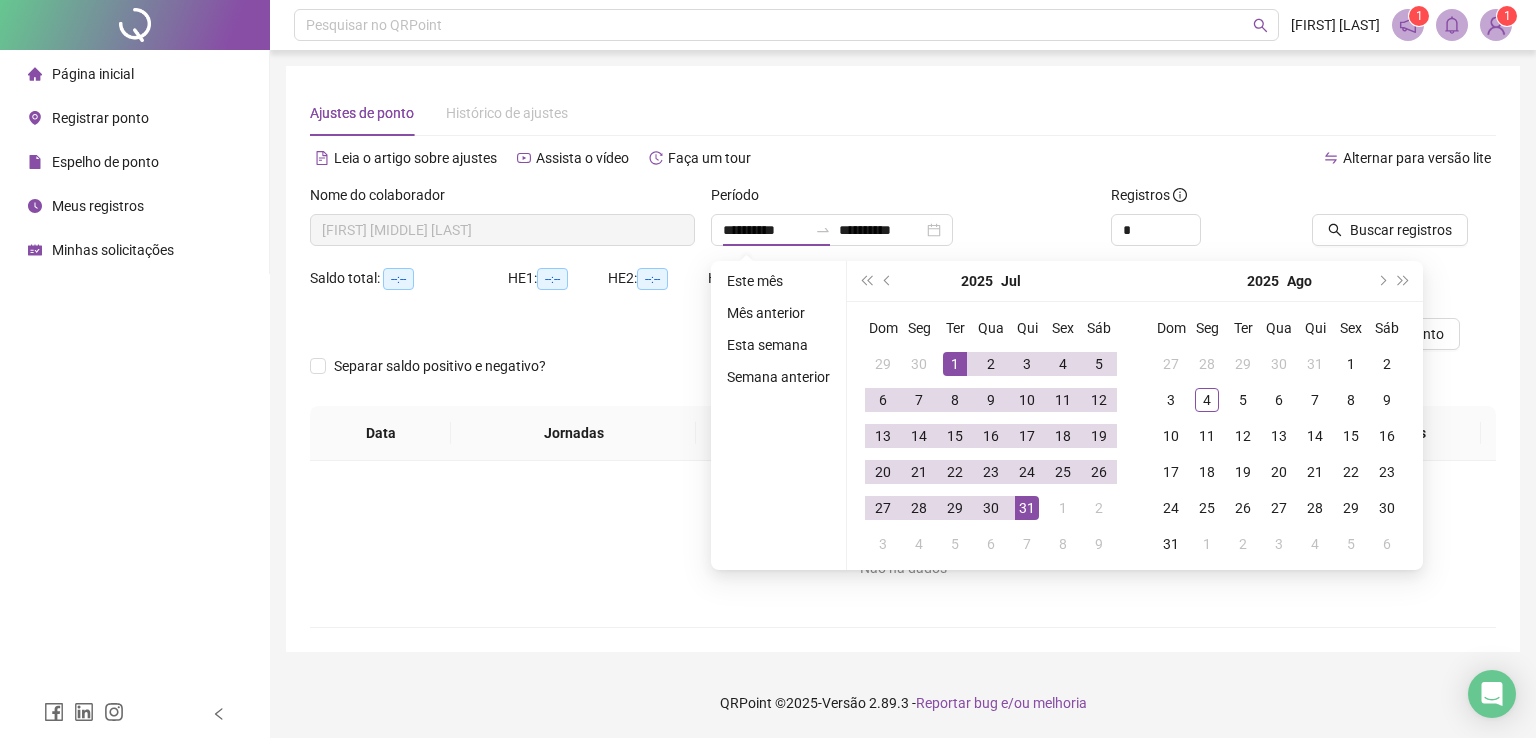 click on "Alternar para versão lite" at bounding box center [1199, 158] 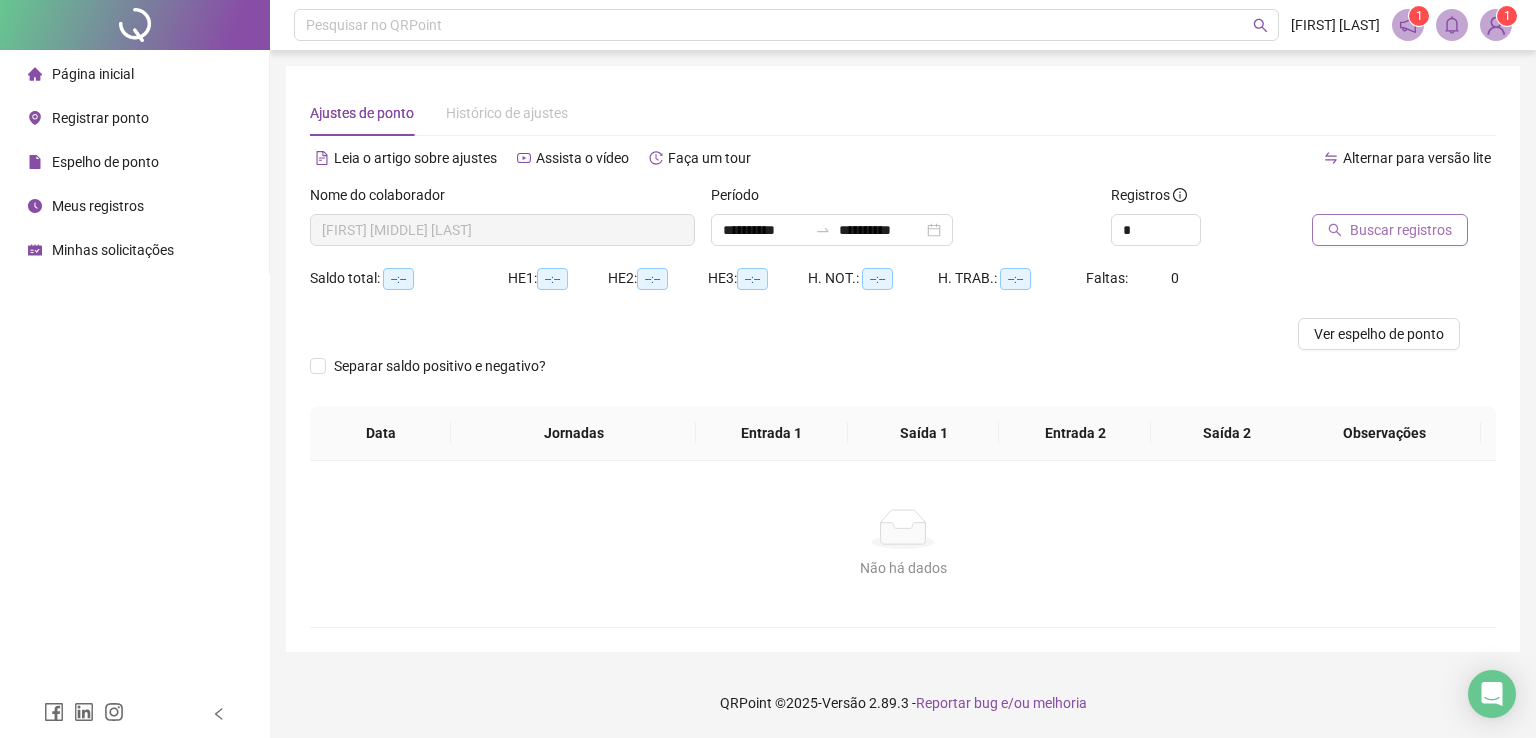click on "Buscar registros" at bounding box center (1401, 230) 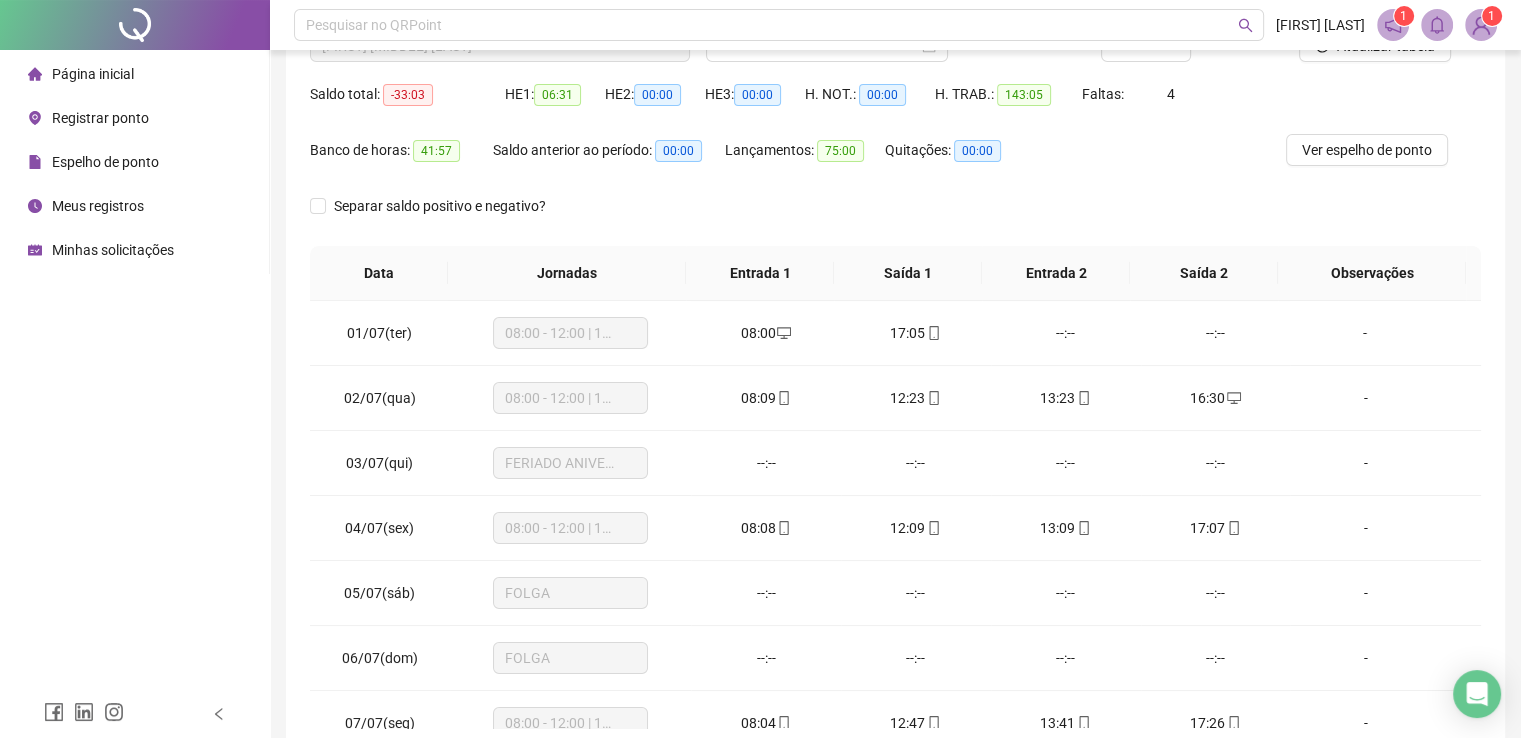 scroll, scrollTop: 200, scrollLeft: 0, axis: vertical 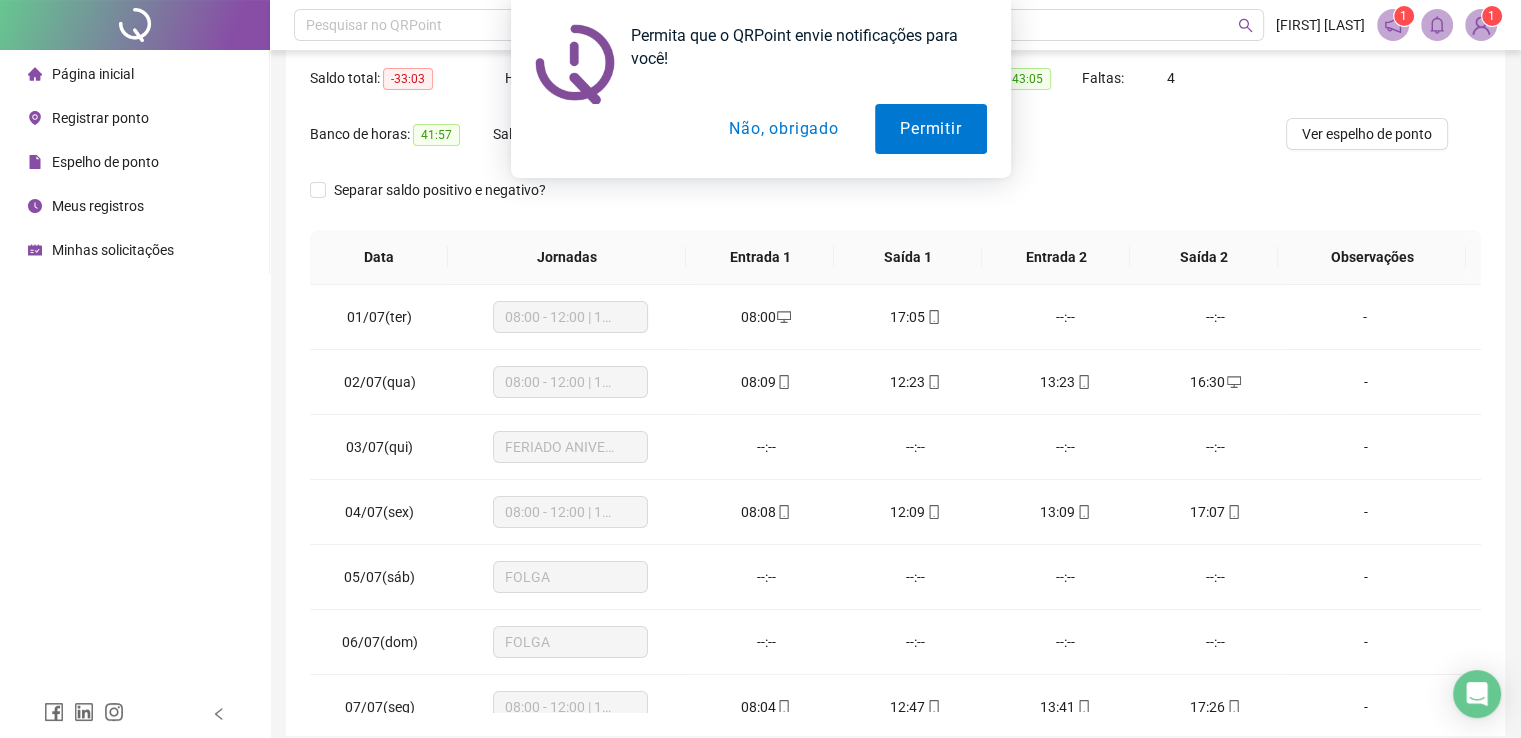 click on "Não, obrigado" at bounding box center (783, 129) 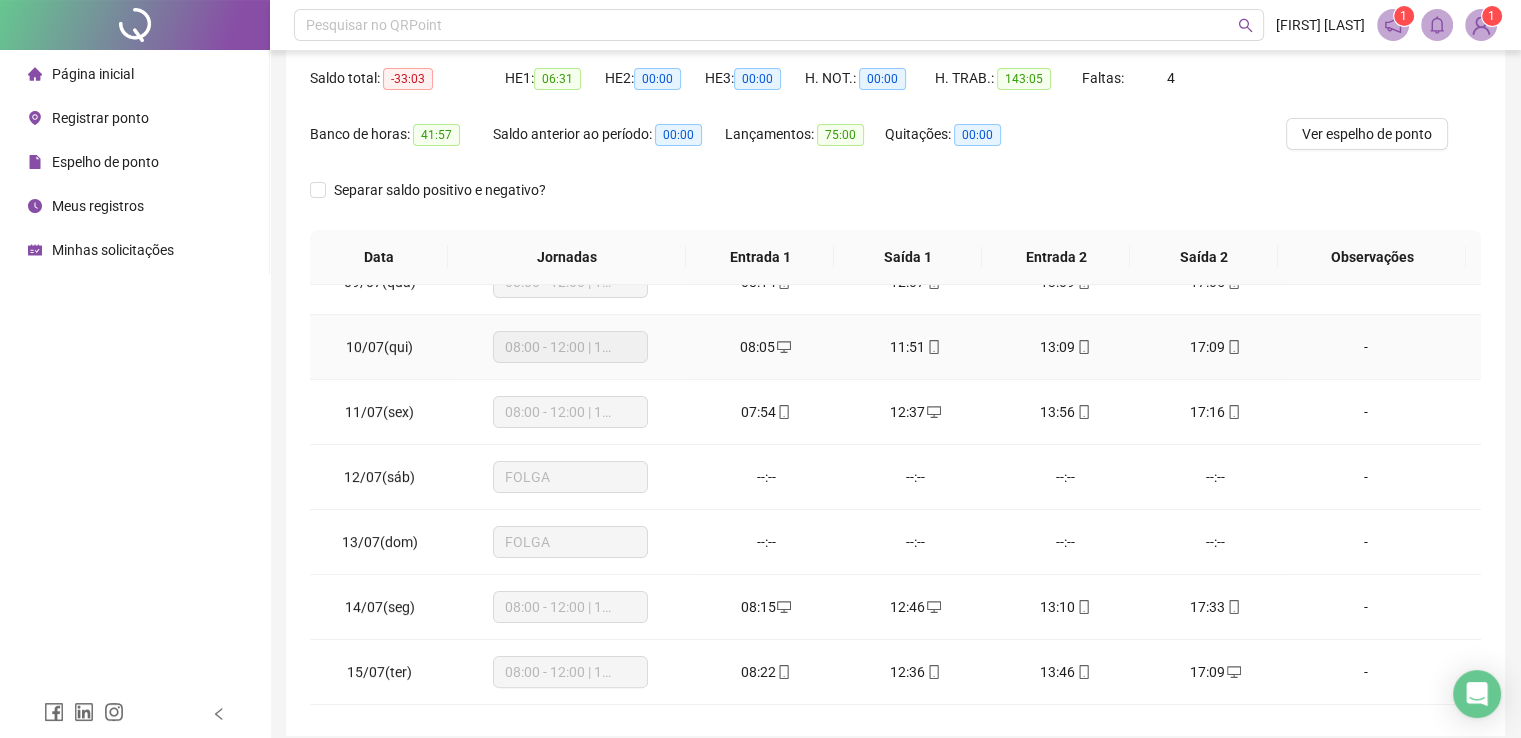 scroll, scrollTop: 600, scrollLeft: 0, axis: vertical 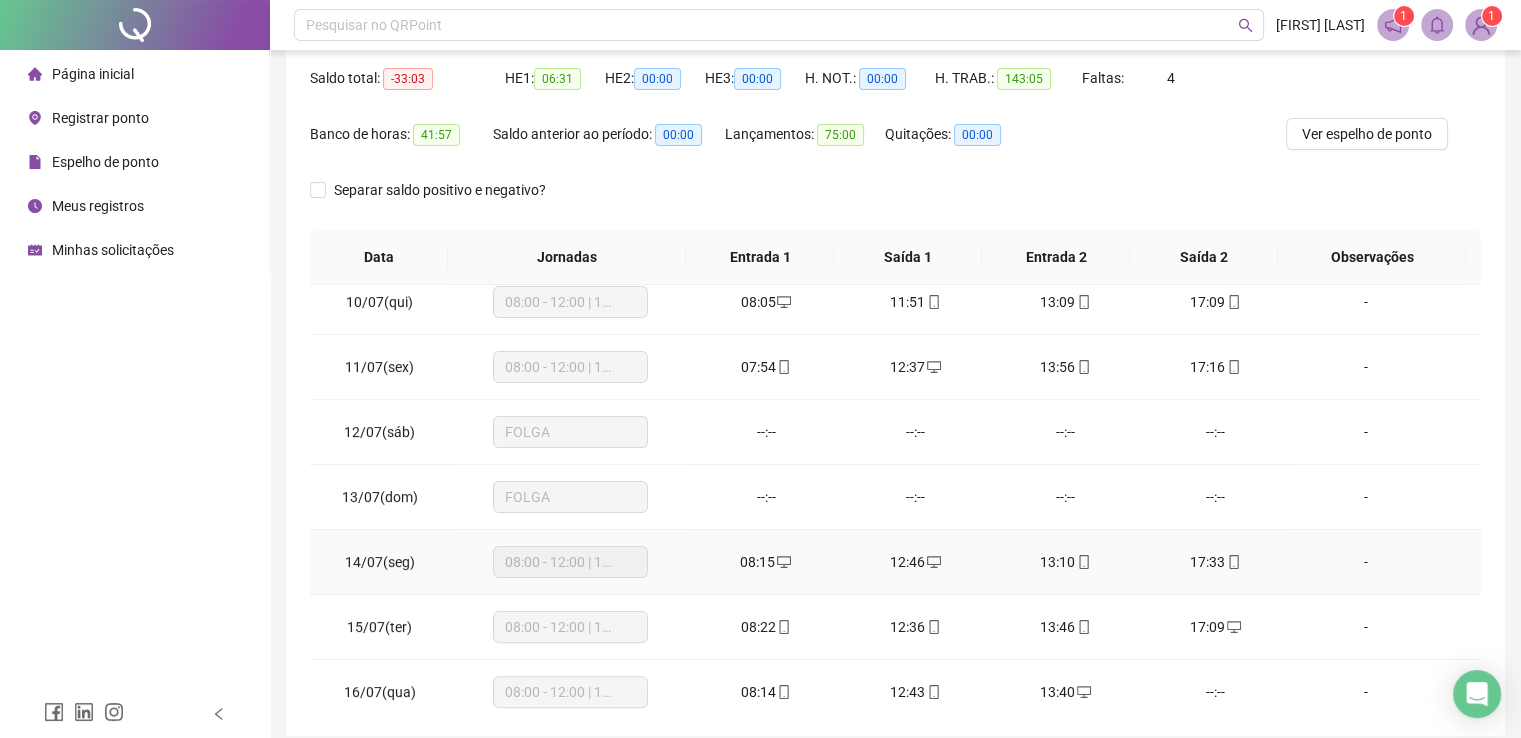 click on "08:15" at bounding box center (766, 562) 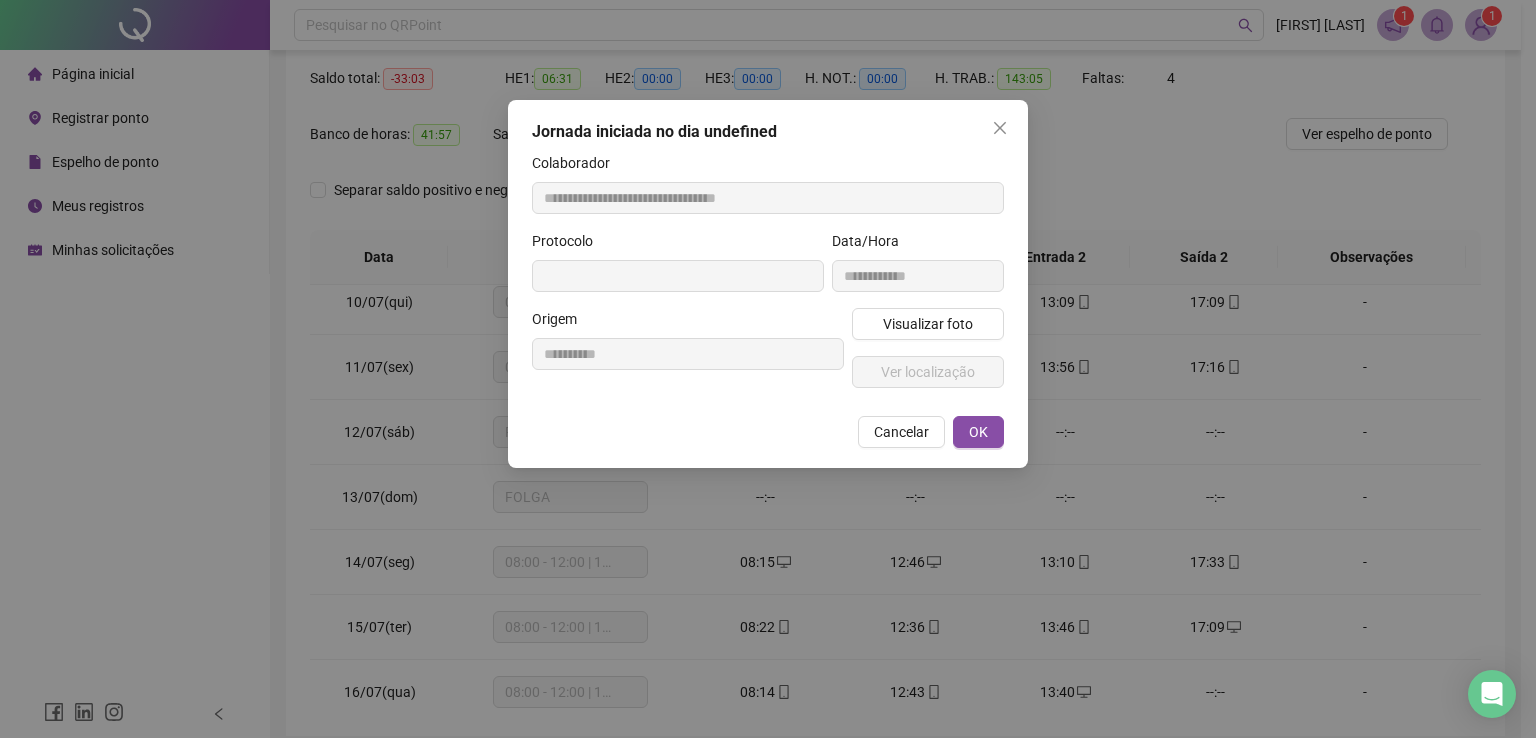 type on "**********" 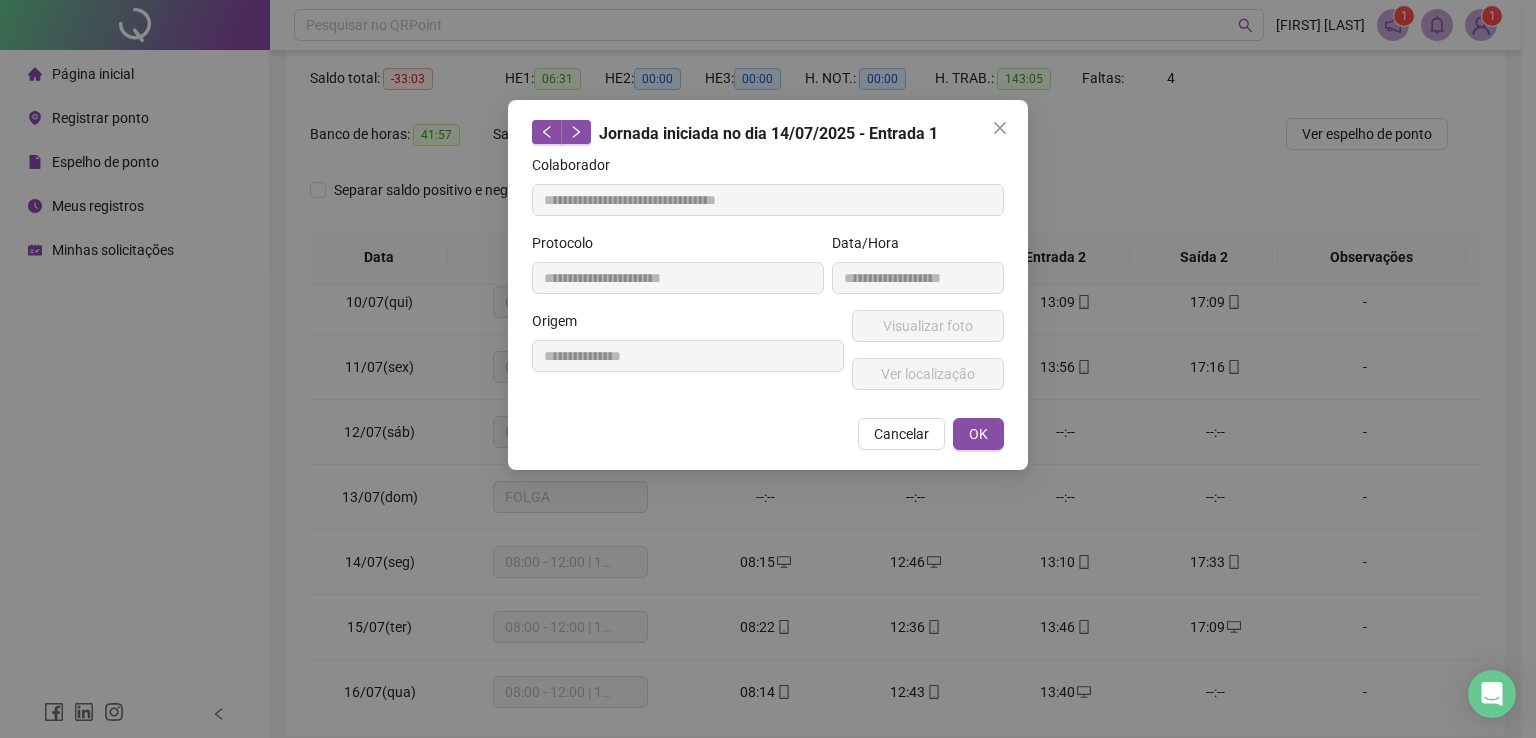 click on "Origem" at bounding box center (688, 325) 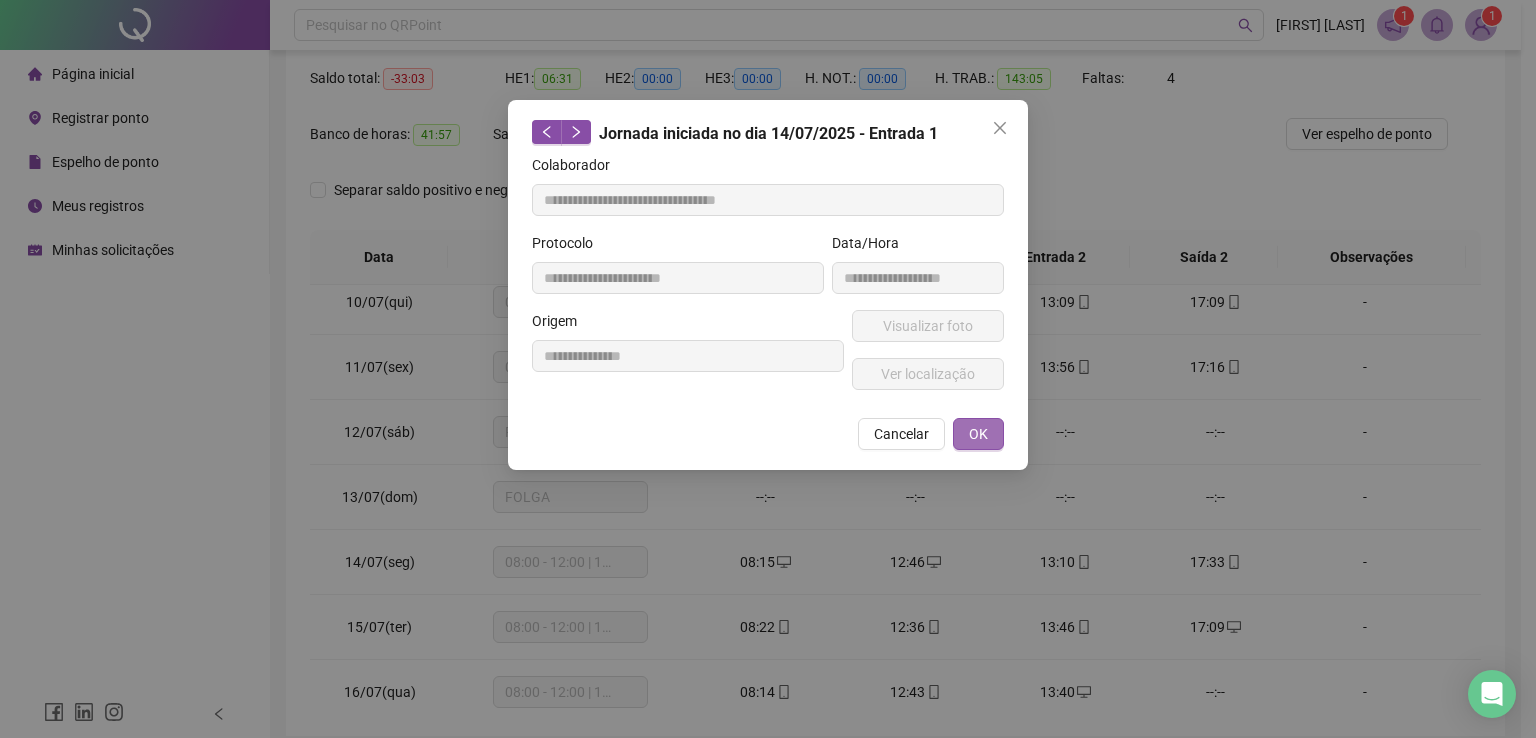 click on "OK" at bounding box center (978, 434) 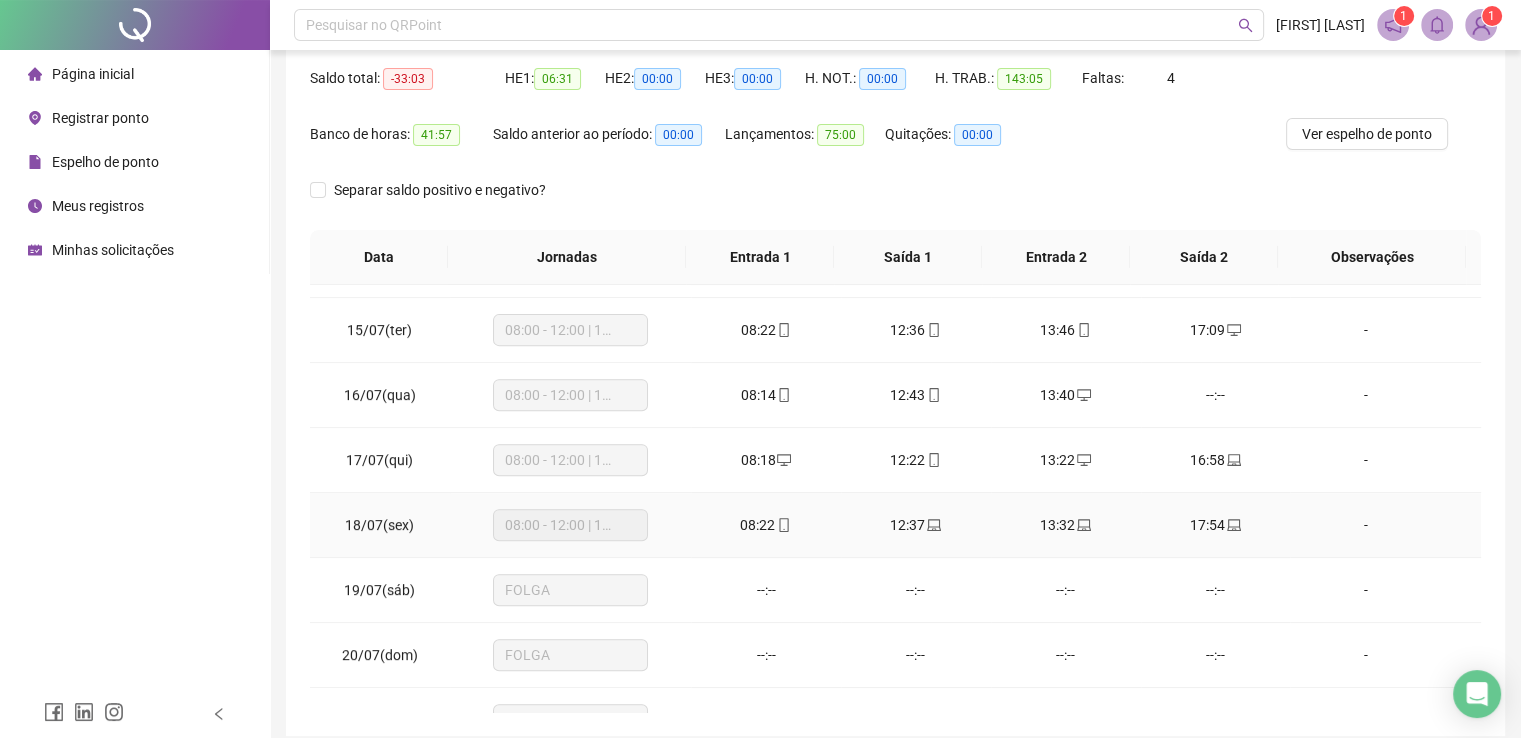 scroll, scrollTop: 900, scrollLeft: 0, axis: vertical 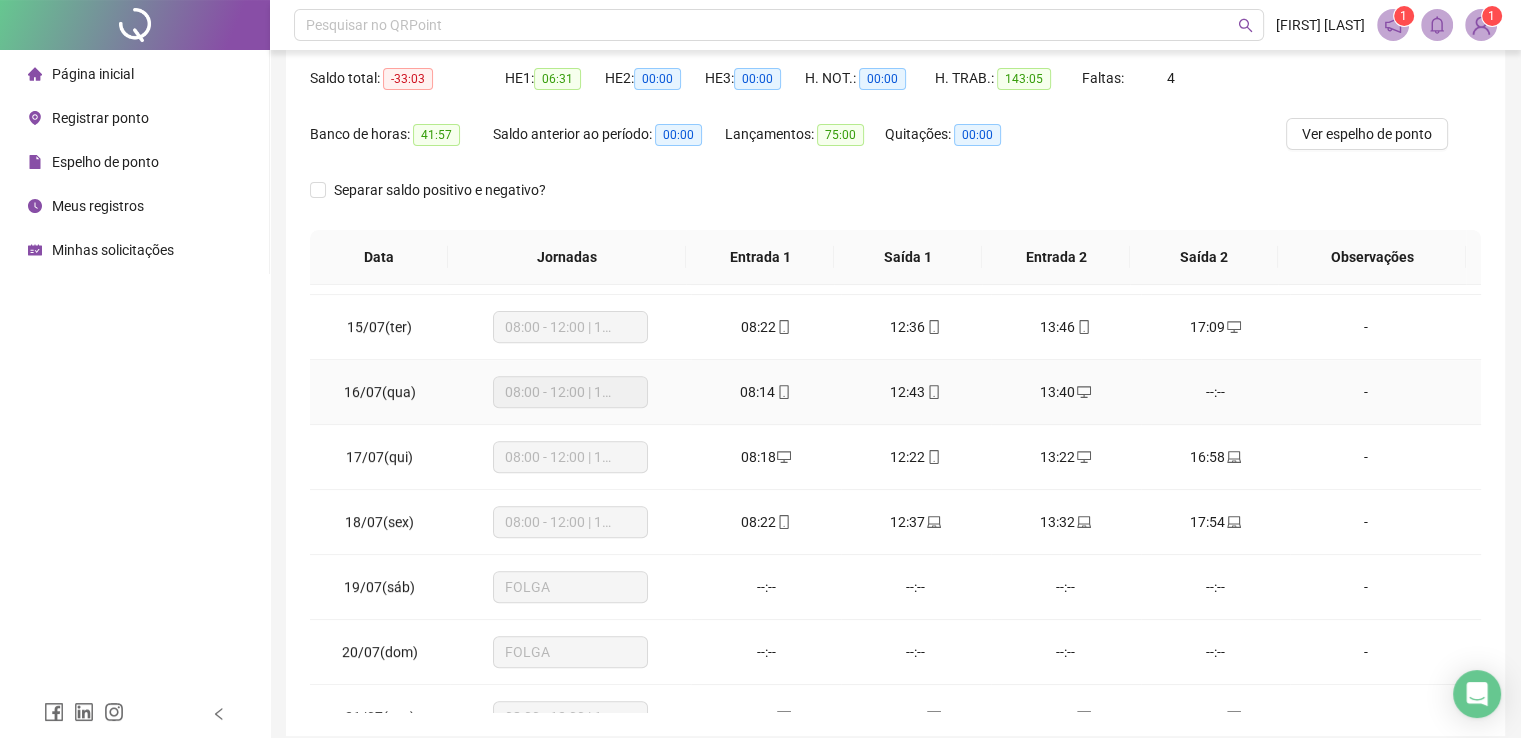 click on "-" at bounding box center (1365, 392) 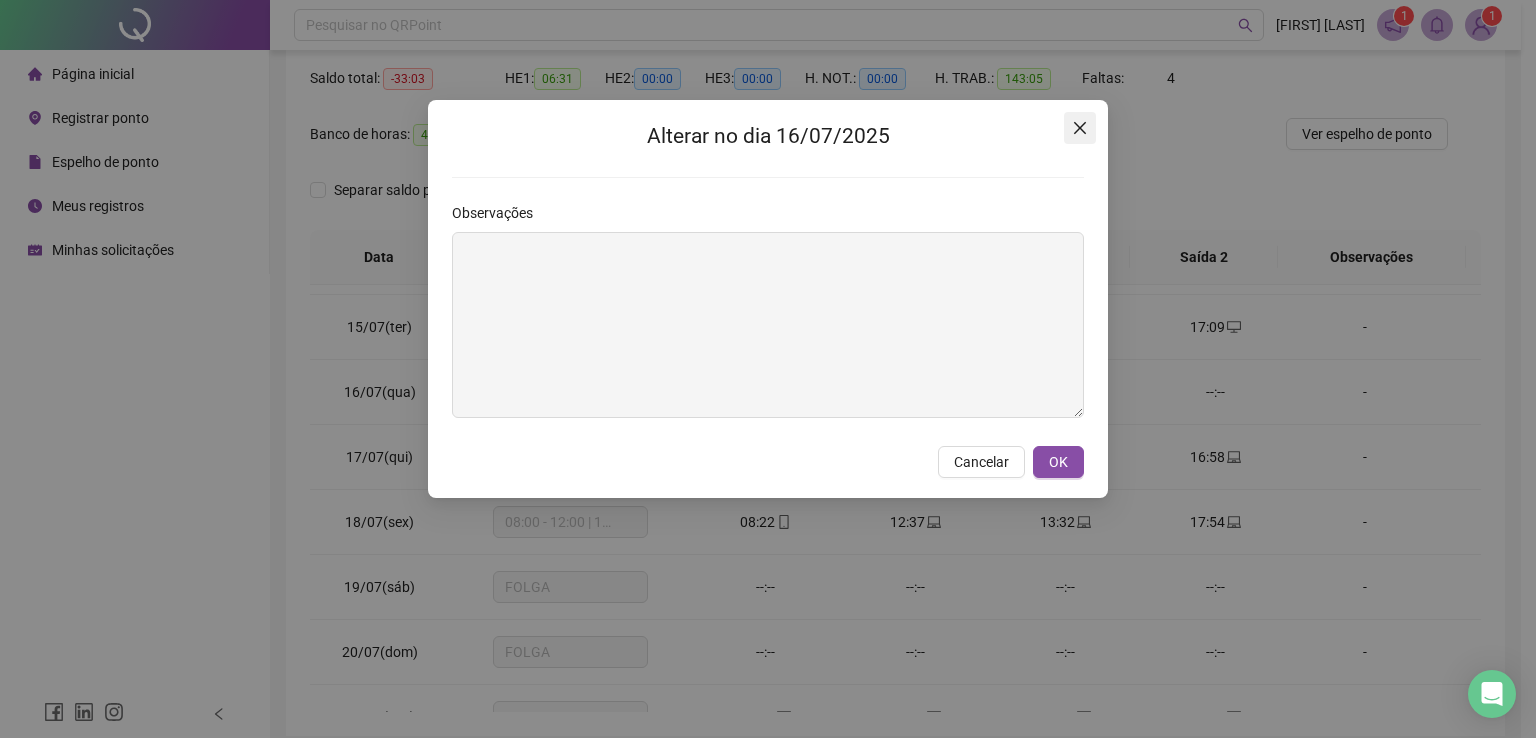 click 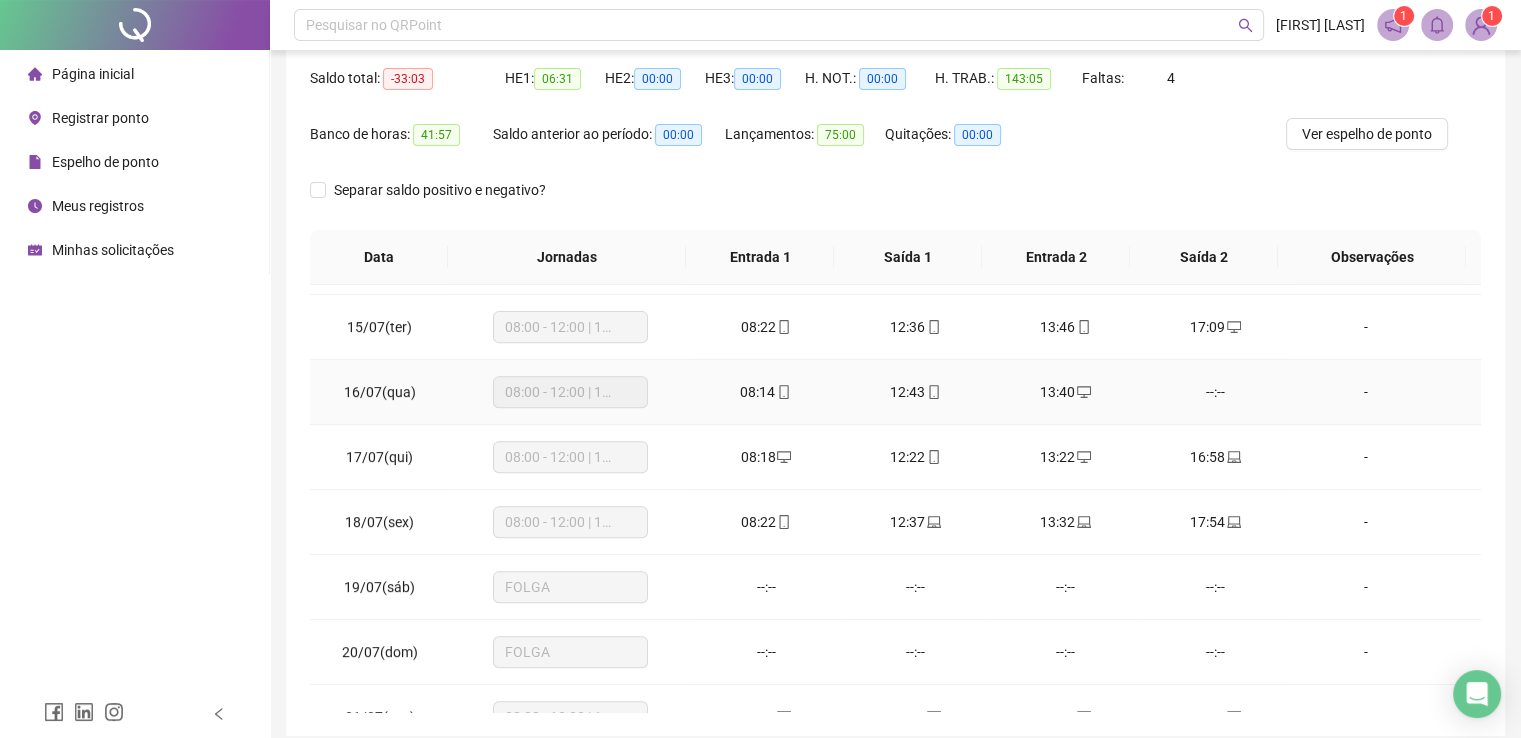 click on "--:--" at bounding box center (1216, 392) 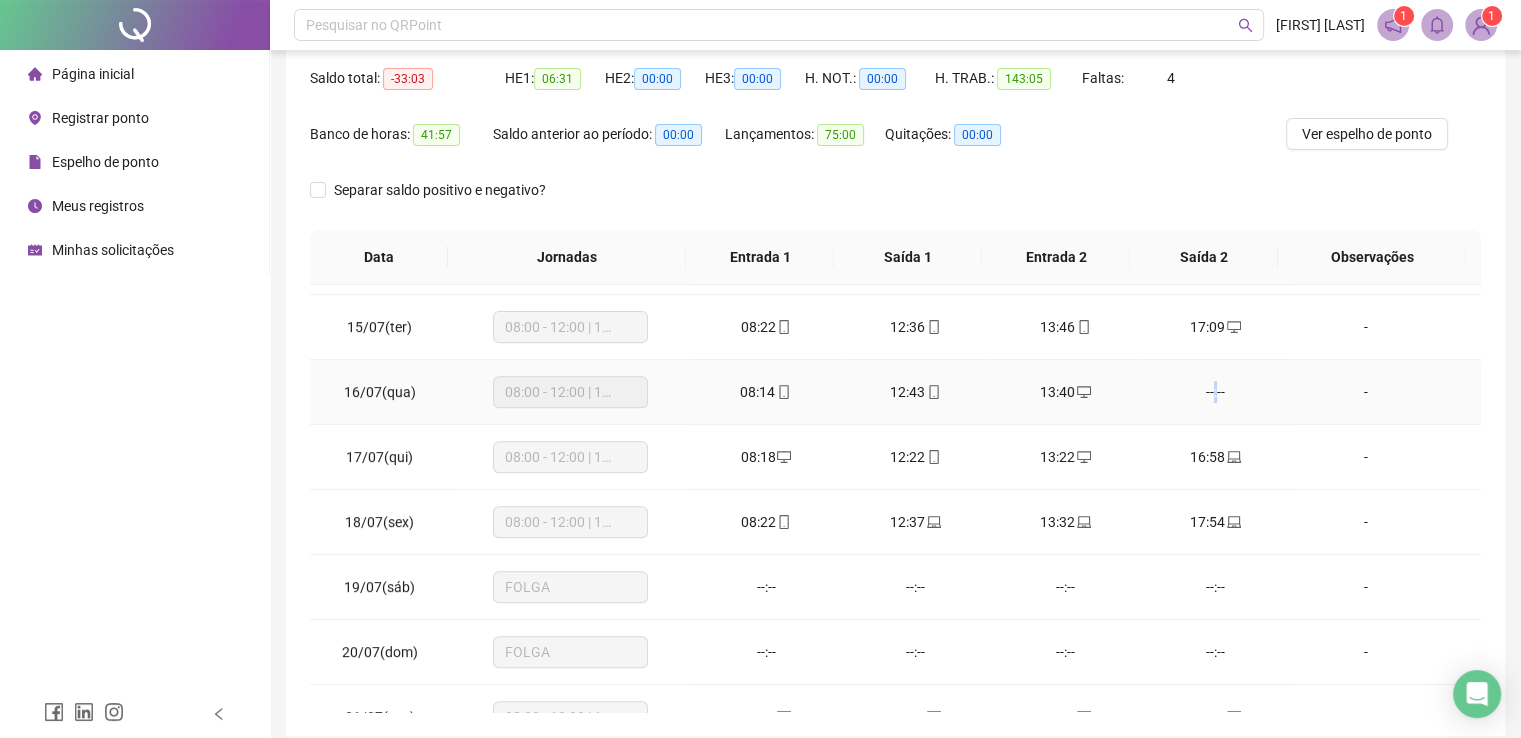 click on "--:--" at bounding box center (1216, 392) 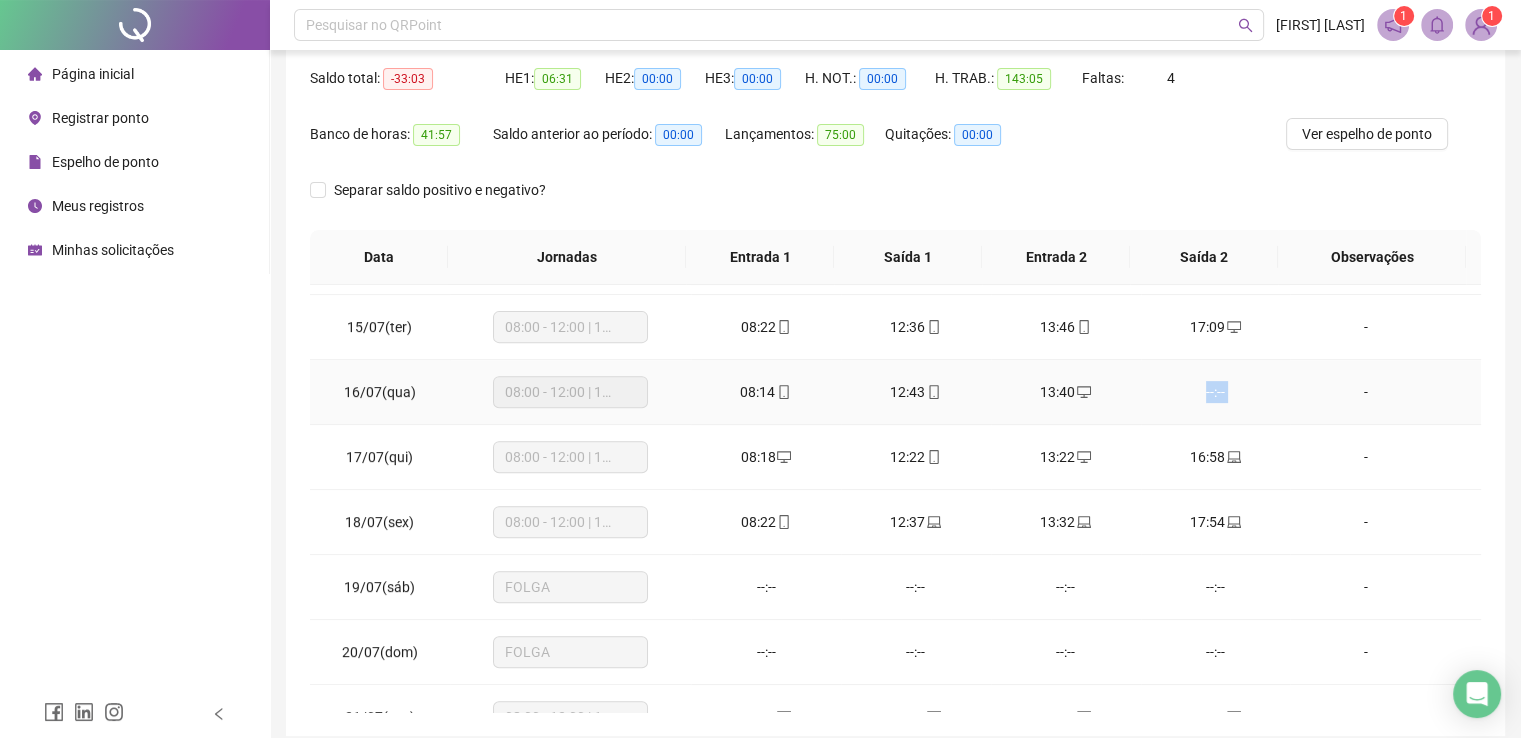 click on "--:--" at bounding box center [1216, 392] 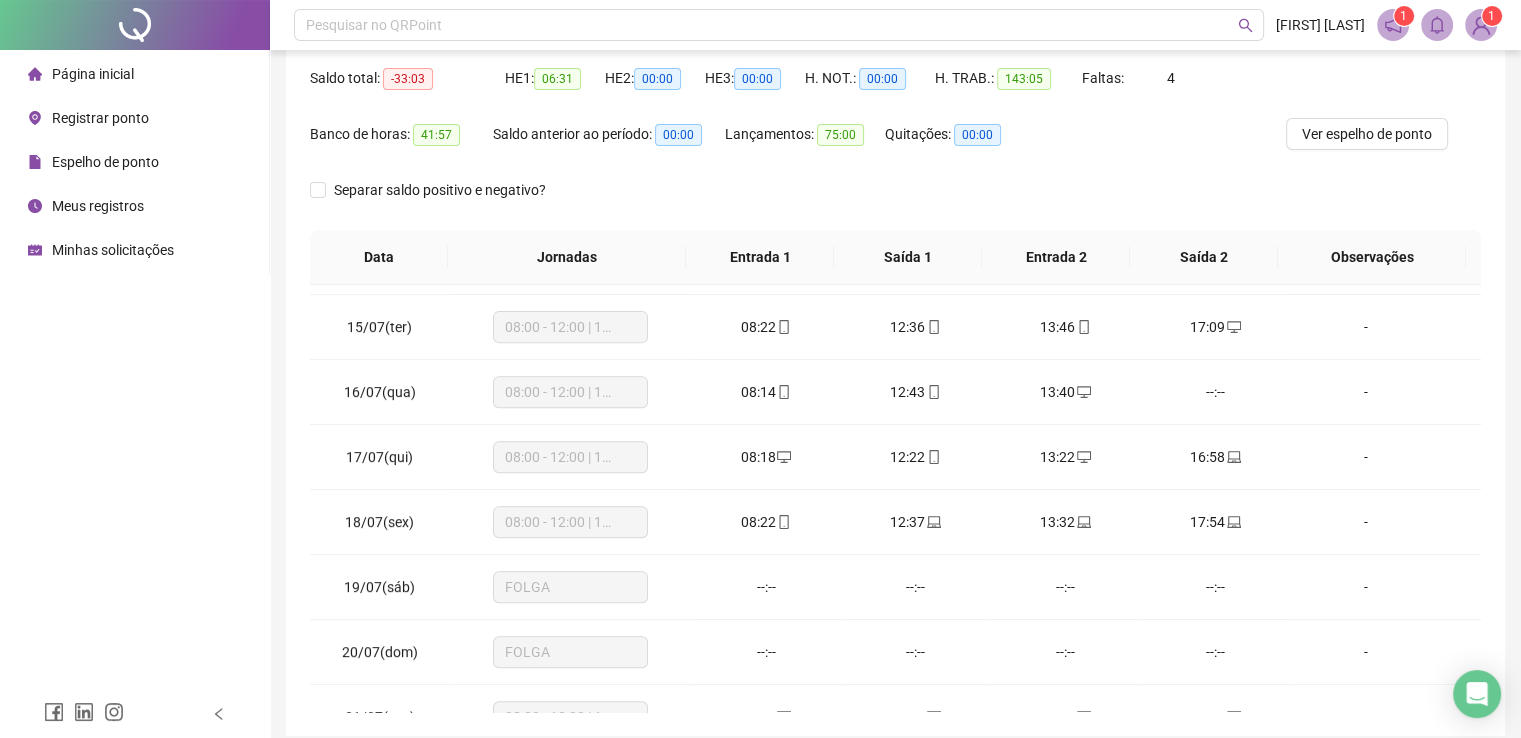 click on "Registrar ponto" at bounding box center (100, 118) 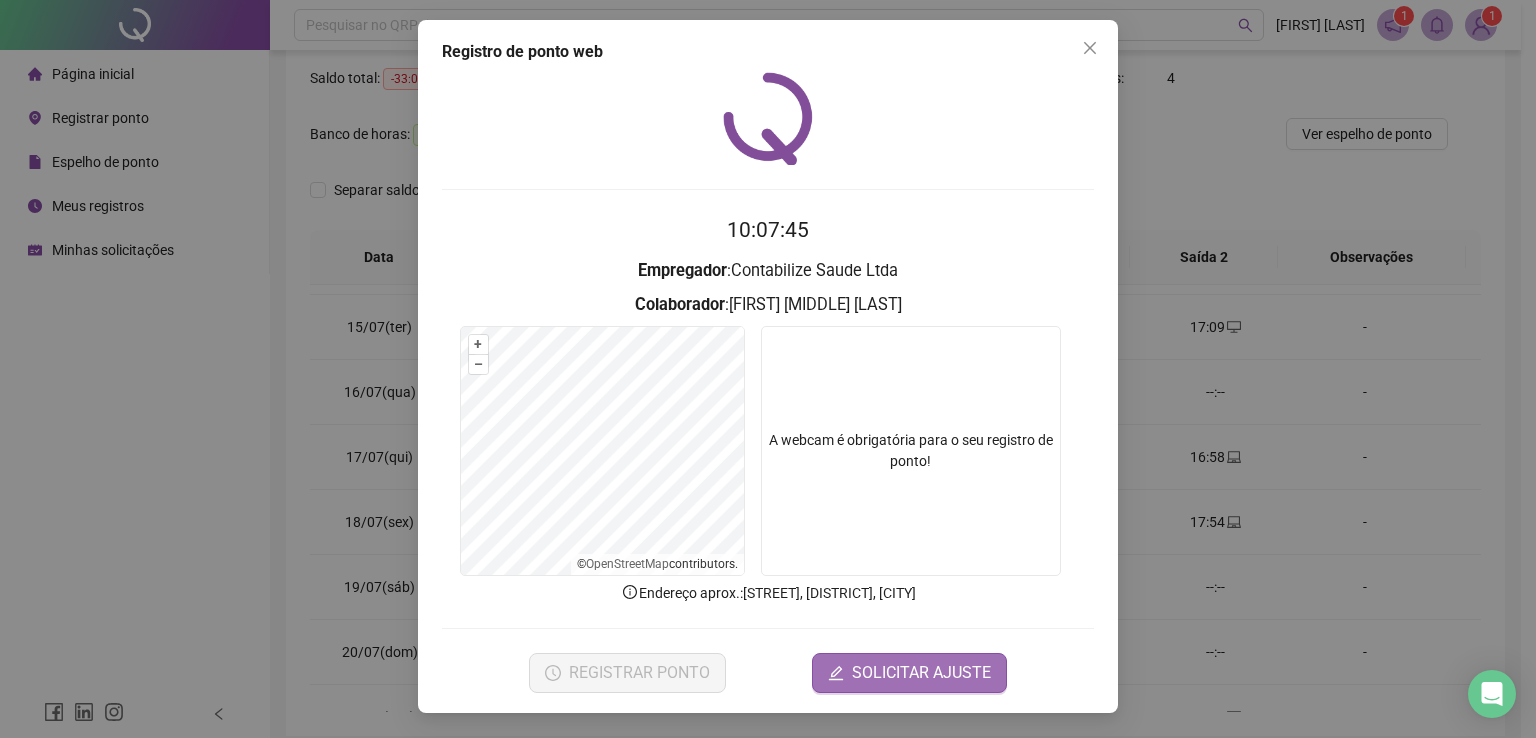 click on "SOLICITAR AJUSTE" at bounding box center (921, 673) 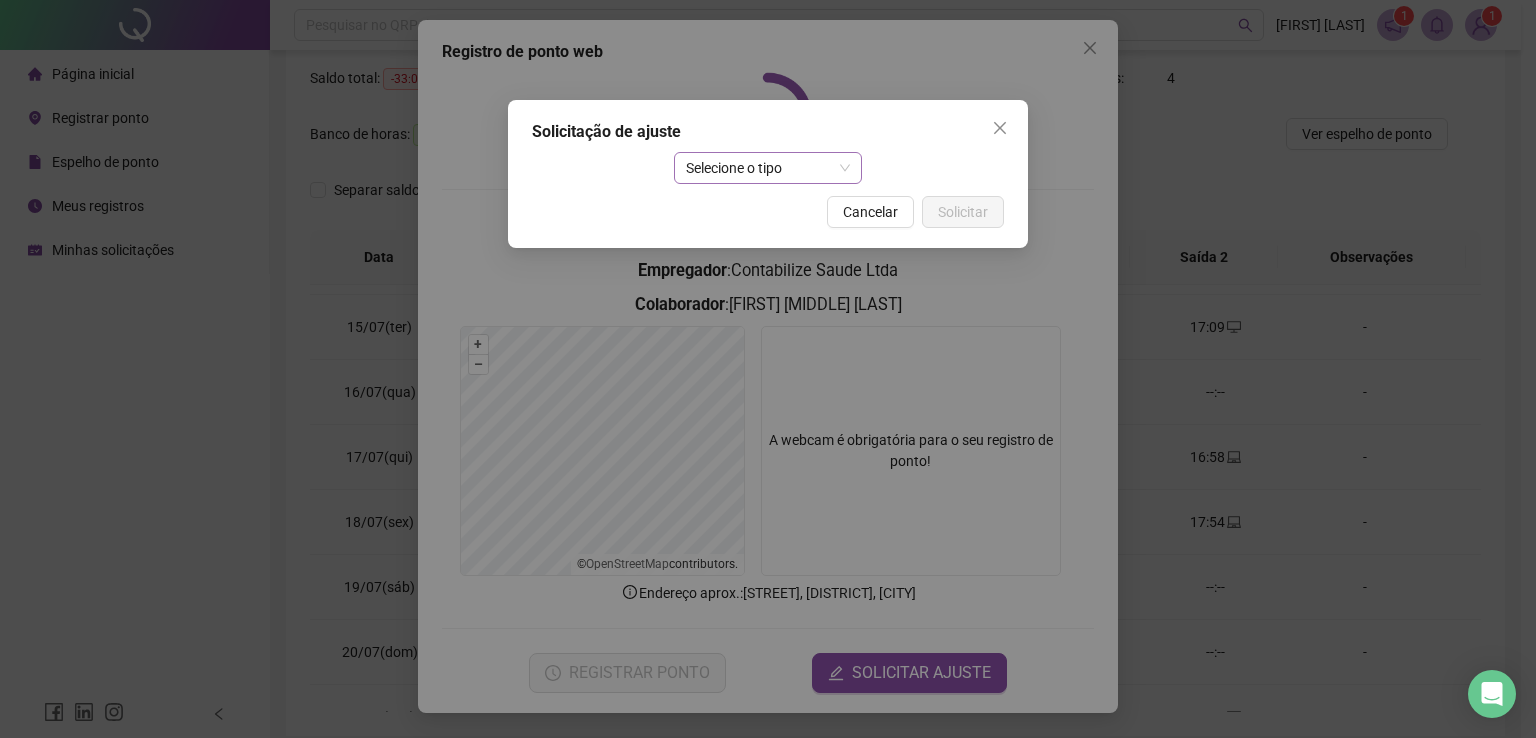 click on "Selecione o tipo" at bounding box center [768, 168] 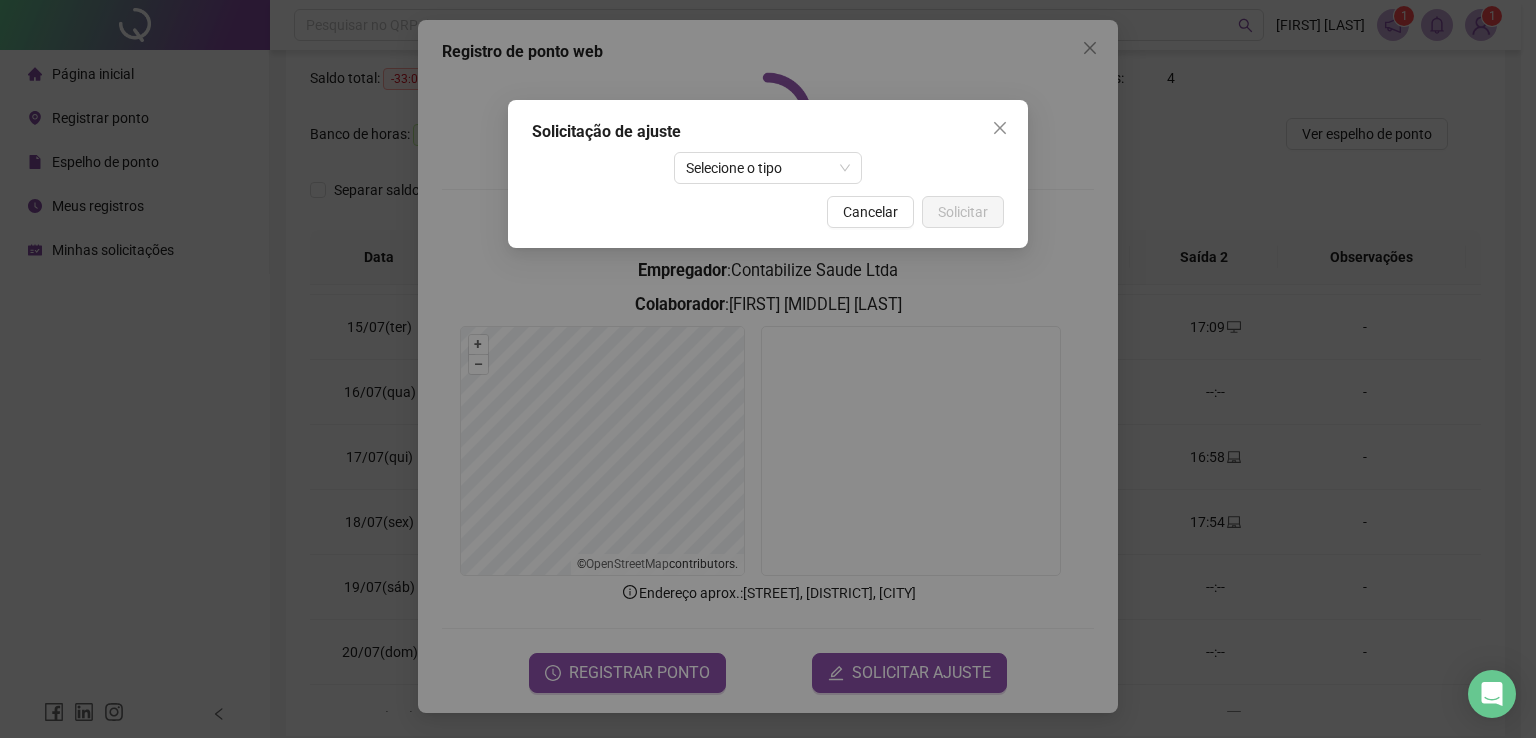 click on "Solicitação de ajuste Selecione o tipo Cancelar Solicitar" at bounding box center [768, 369] 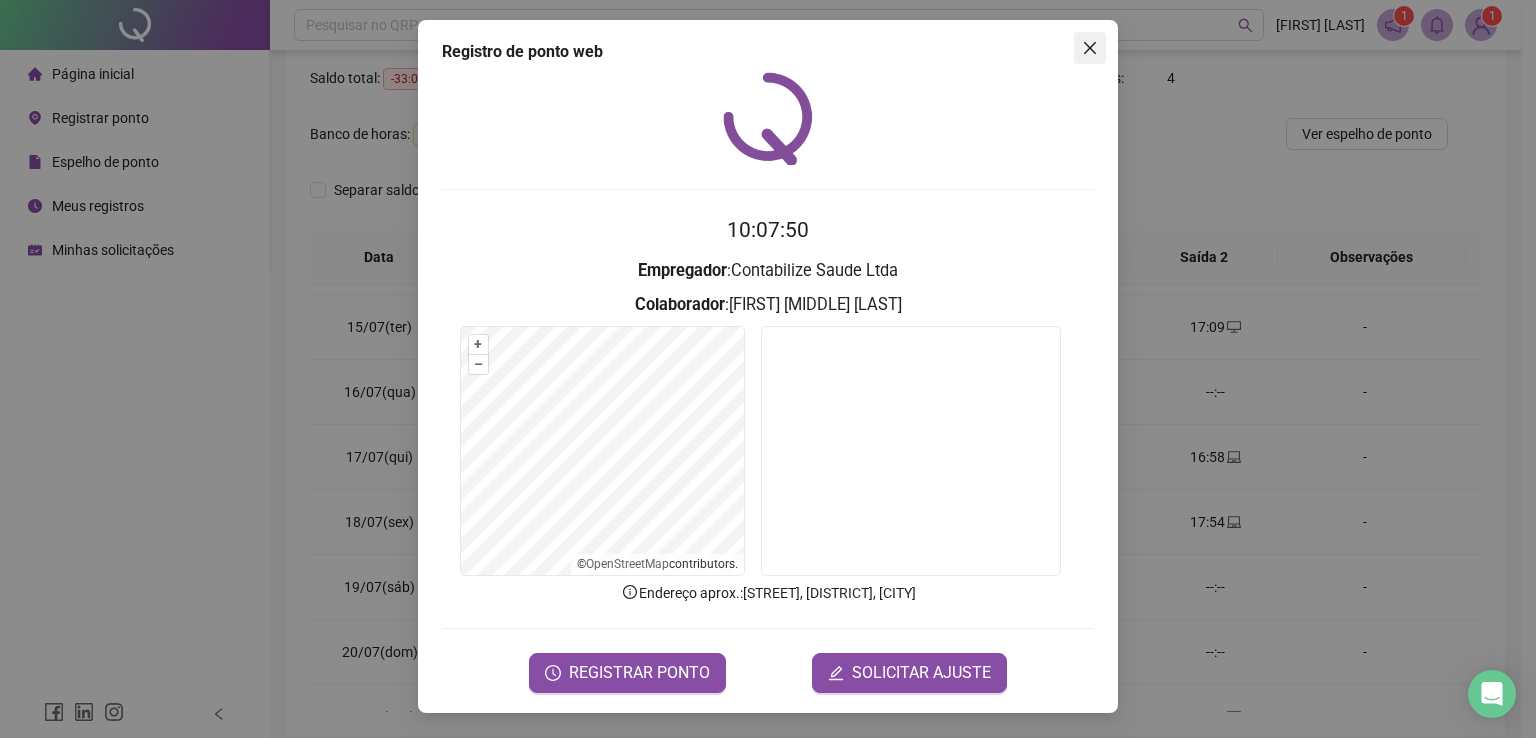 click 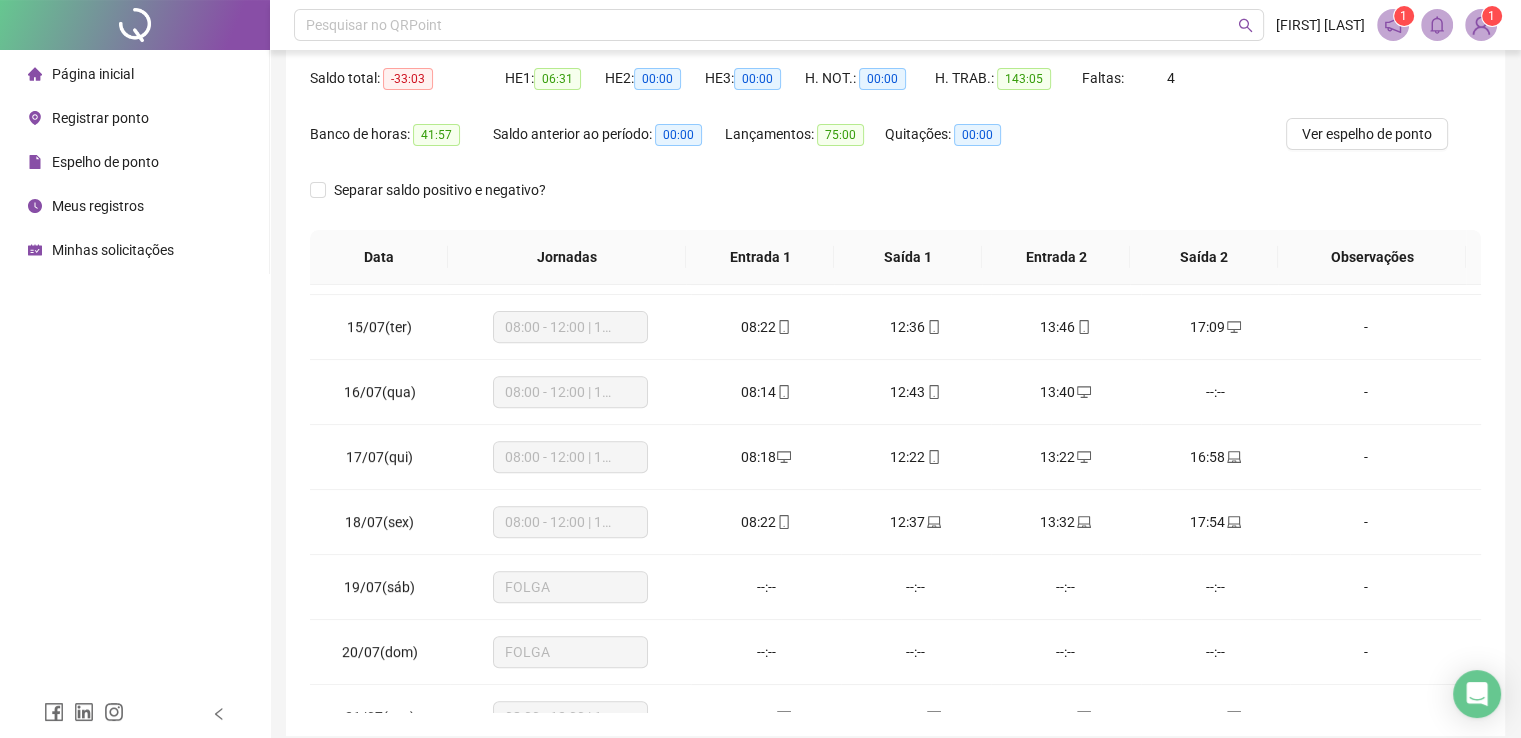 click on "Registrar ponto" at bounding box center (100, 118) 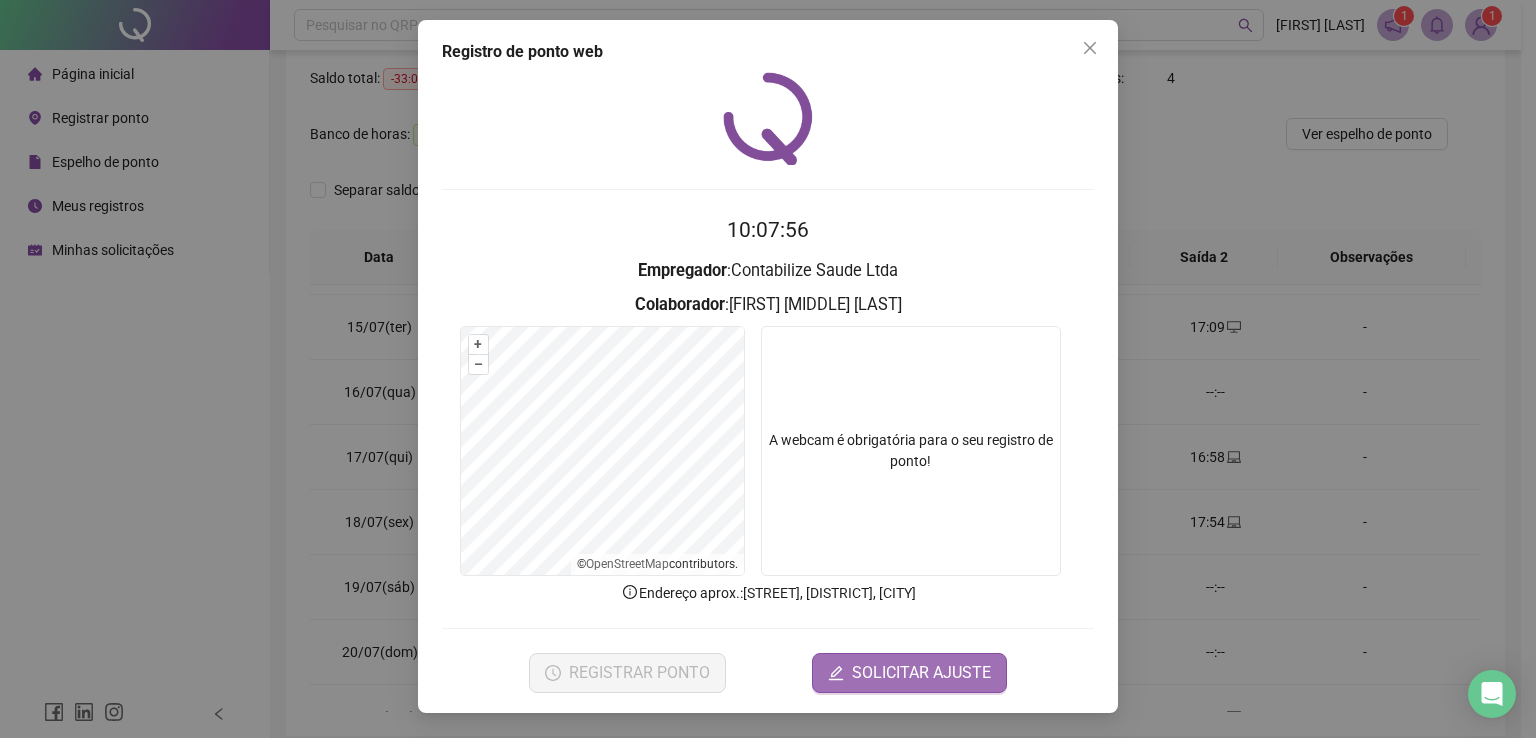 click on "SOLICITAR AJUSTE" at bounding box center [921, 673] 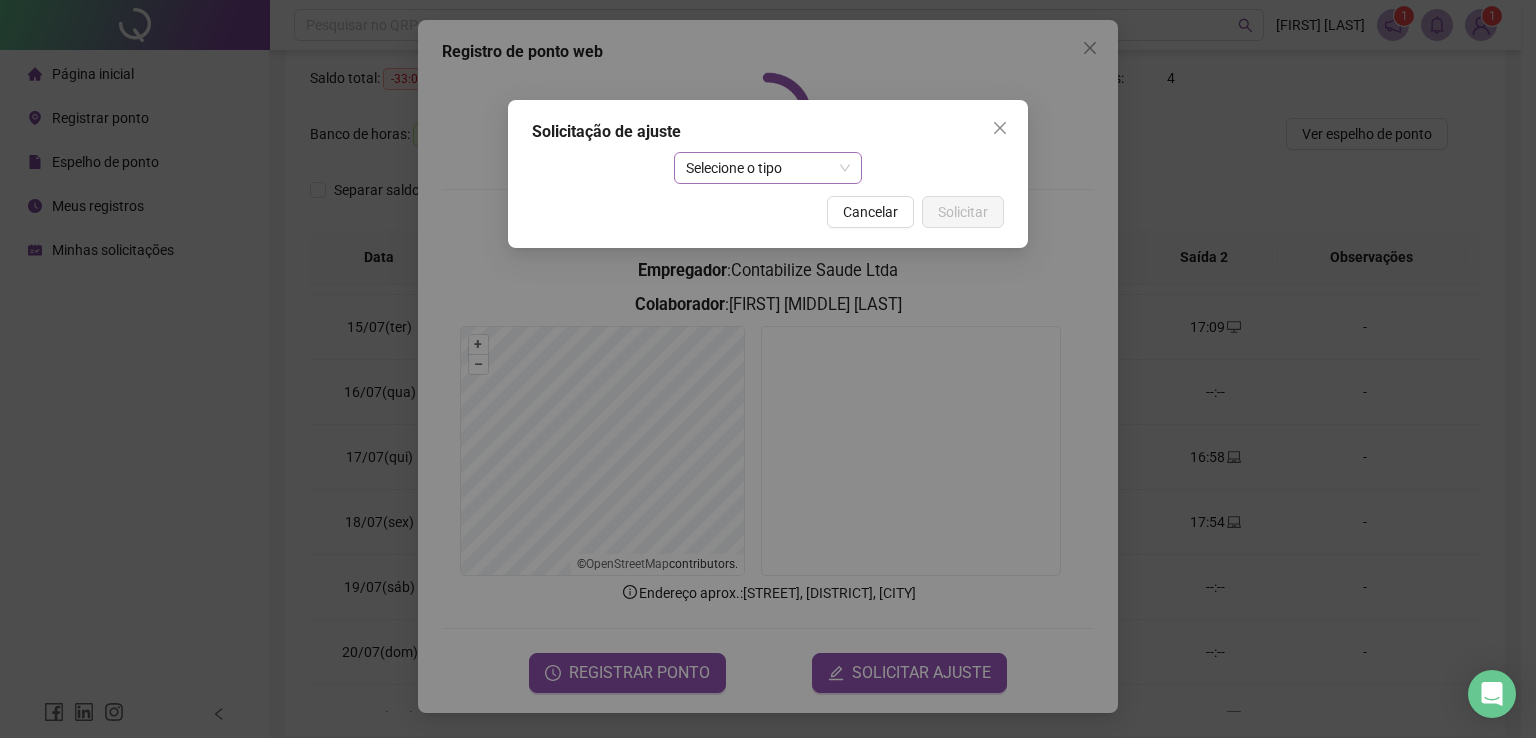 click on "Selecione o tipo" at bounding box center (768, 168) 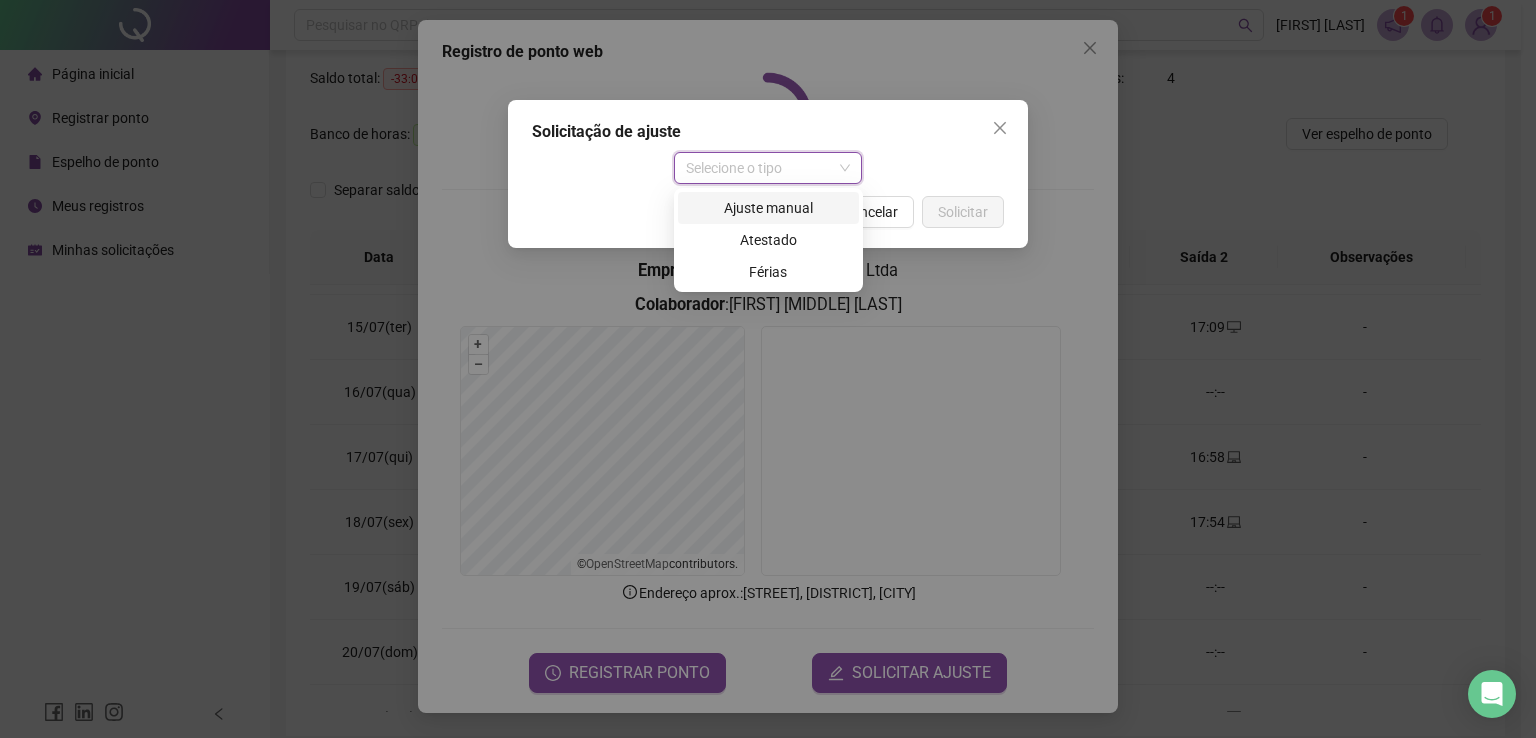 click on "Ajuste manual" at bounding box center [768, 208] 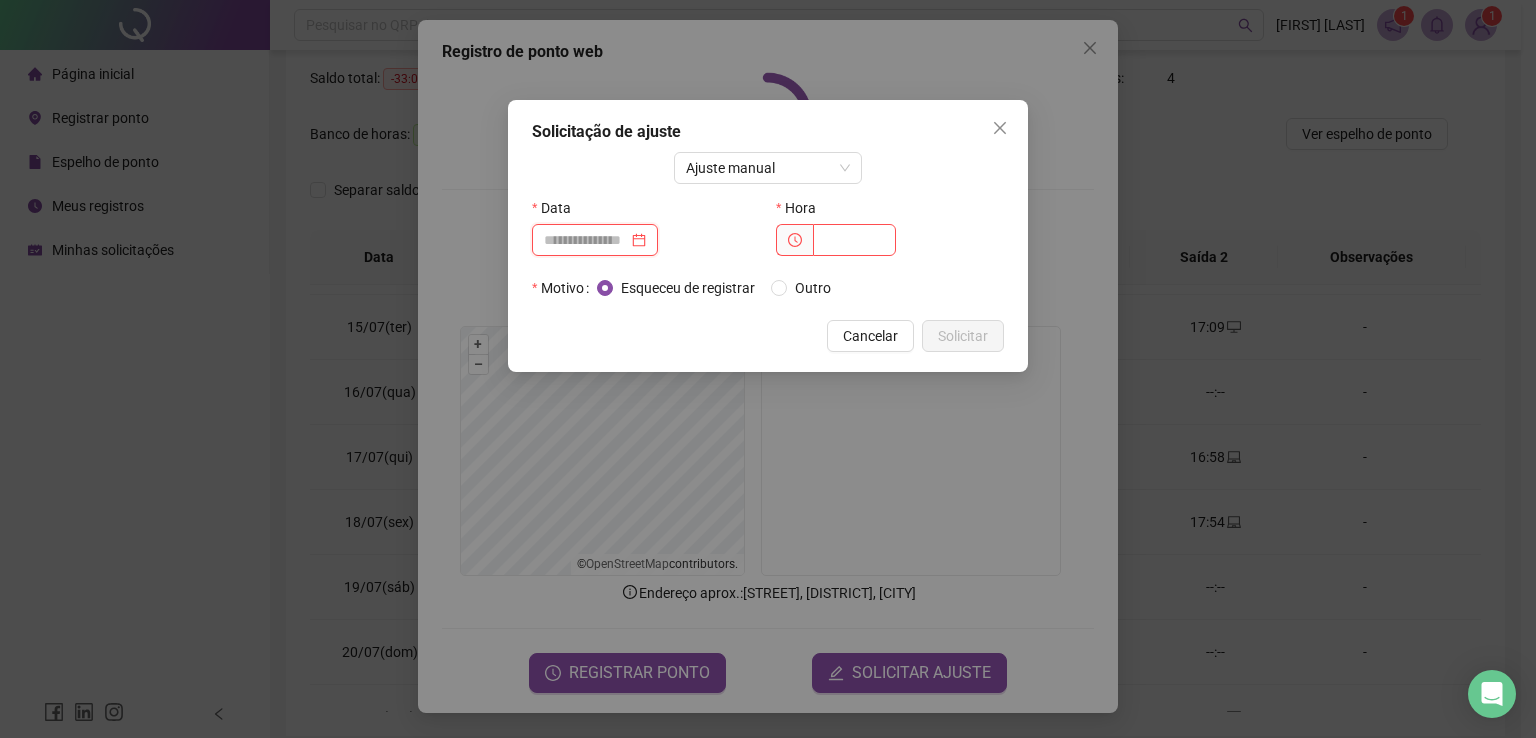 click at bounding box center [586, 240] 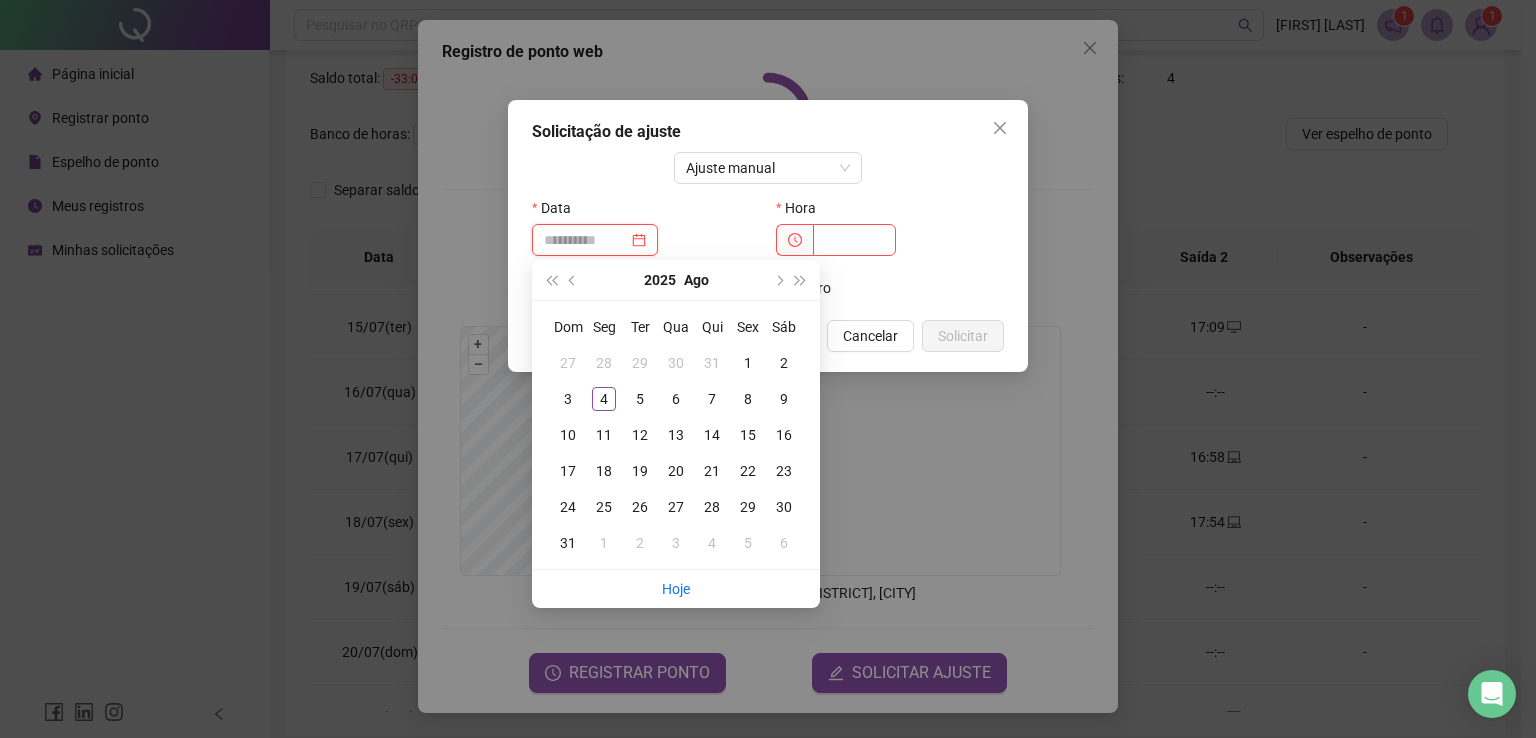 type on "**********" 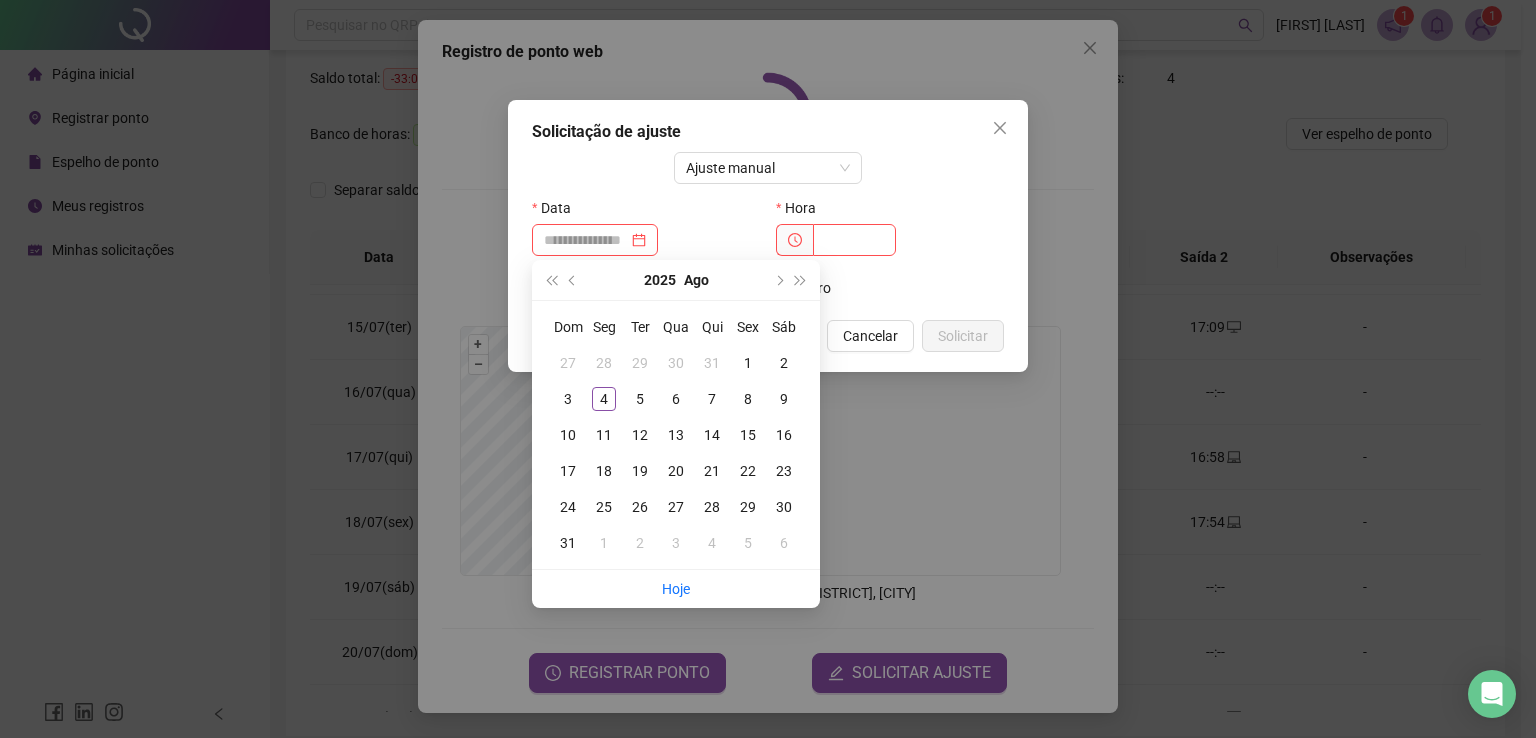 click on "Ajuste manual Data Hora Motivo Esqueceu de registrar Outro" at bounding box center [768, 228] 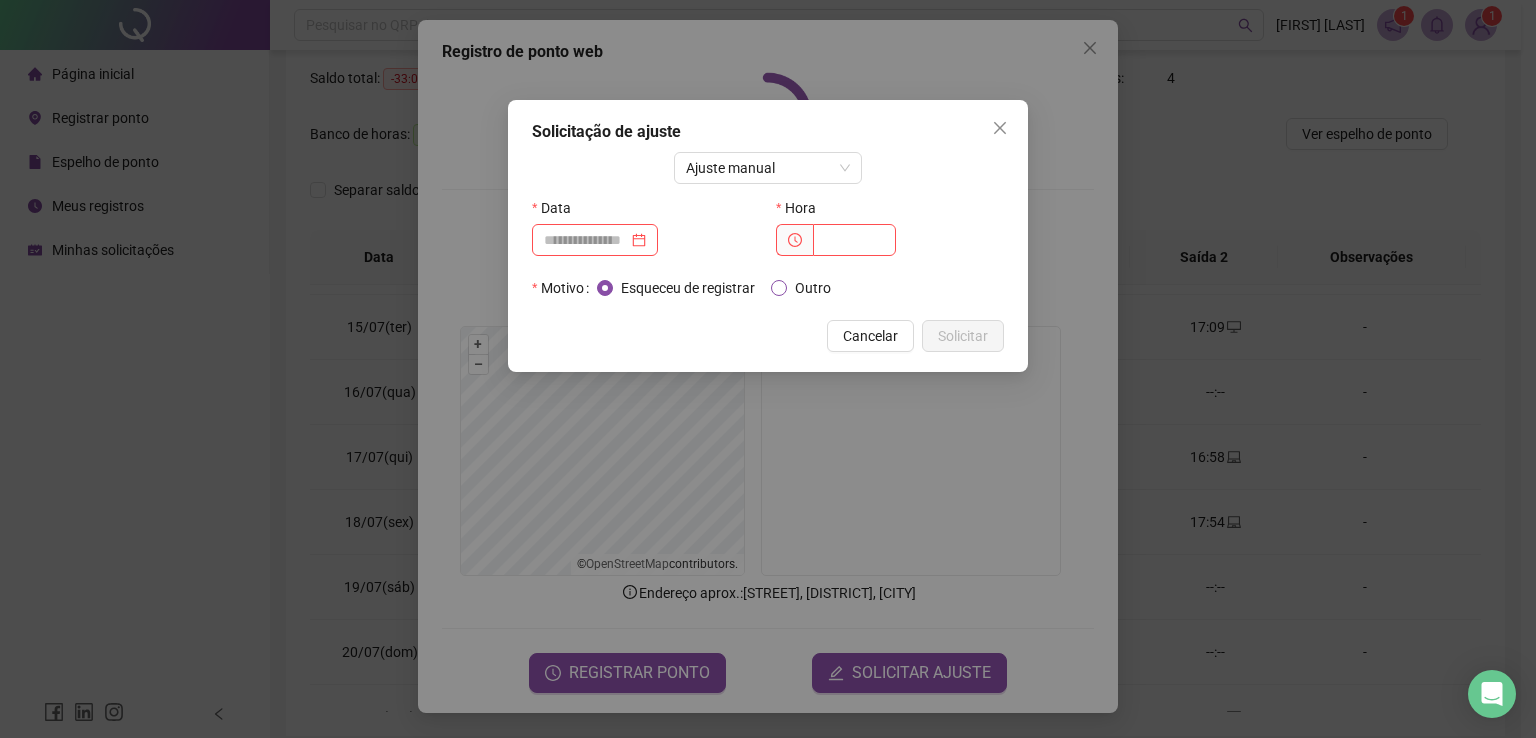 click on "Outro" at bounding box center (813, 288) 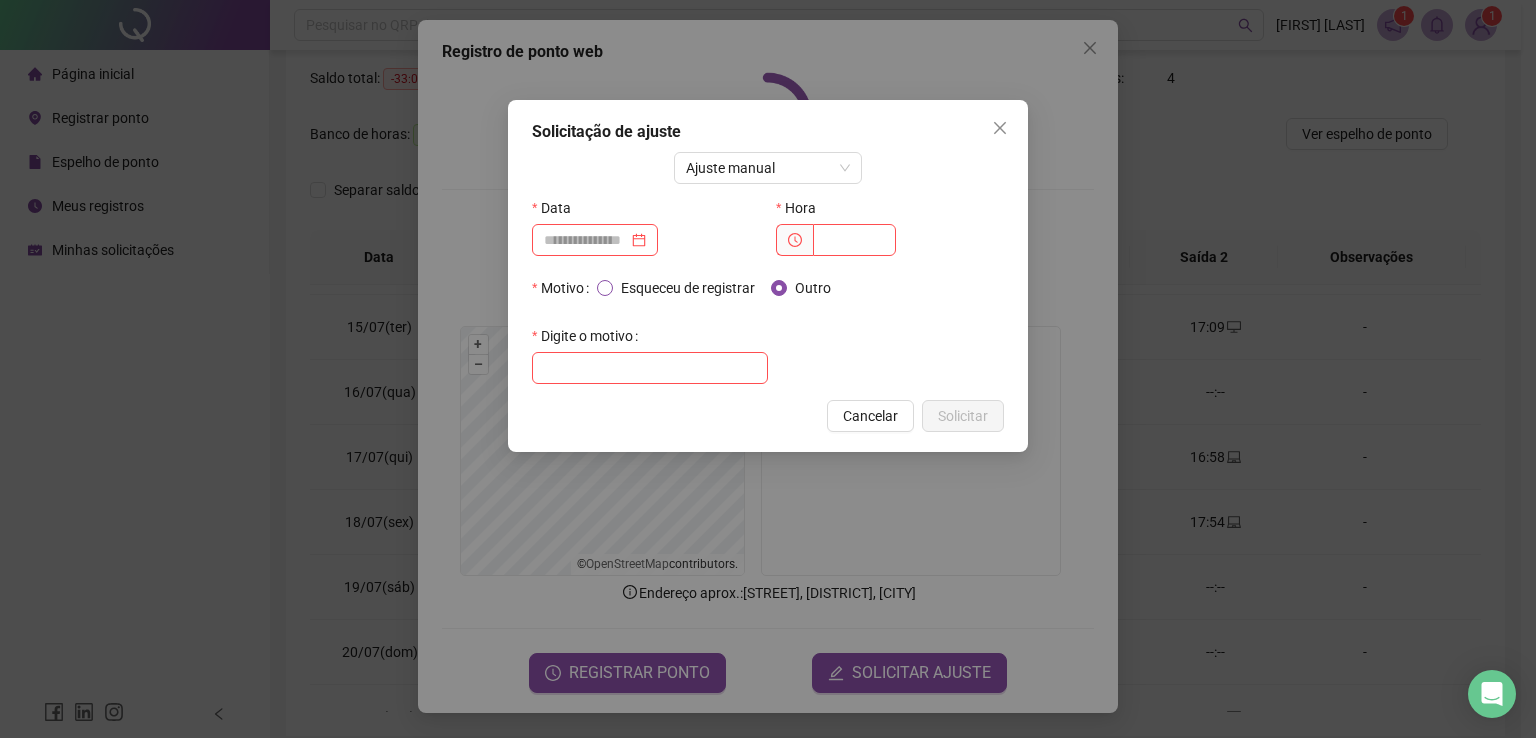 click on "Esqueceu de registrar" at bounding box center [688, 288] 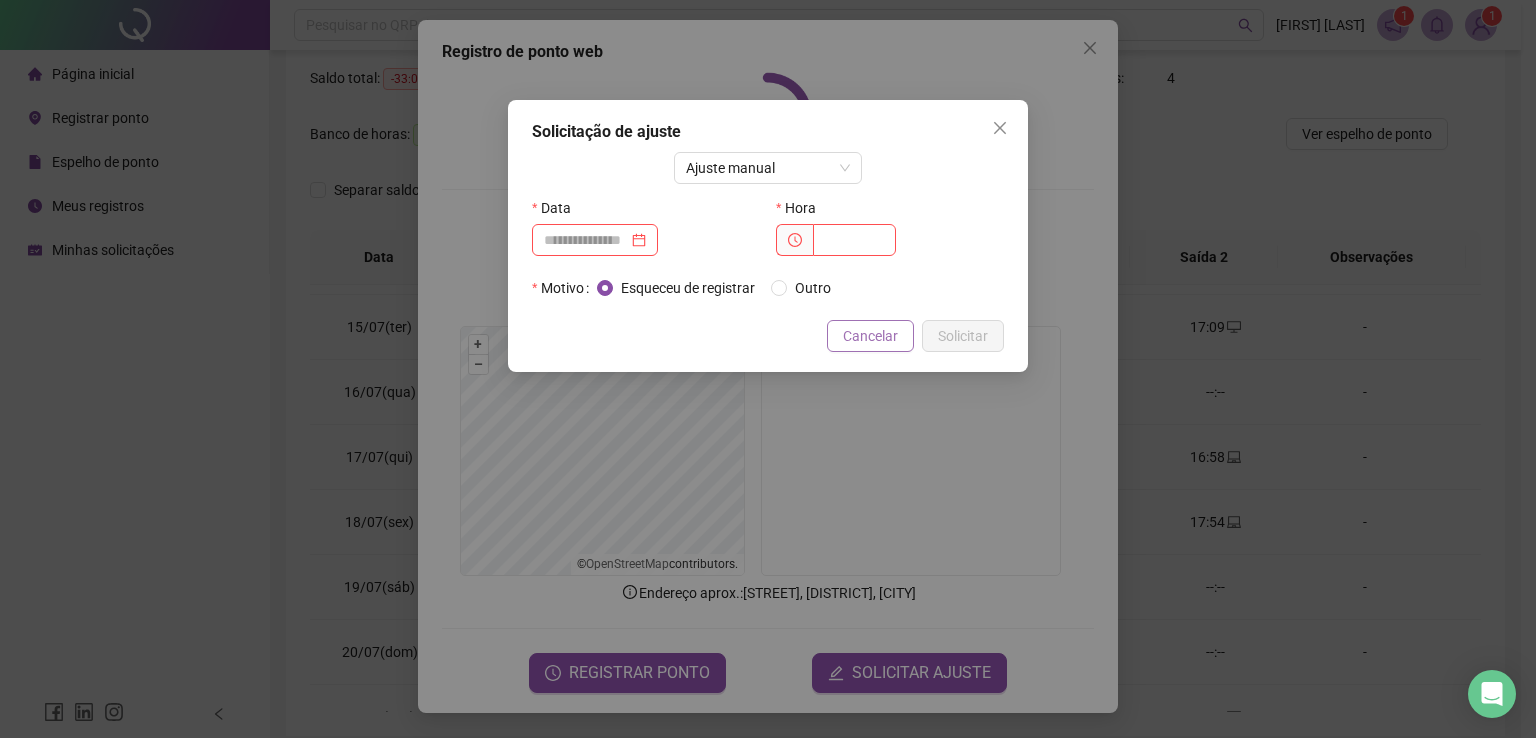 click on "Cancelar" at bounding box center (870, 336) 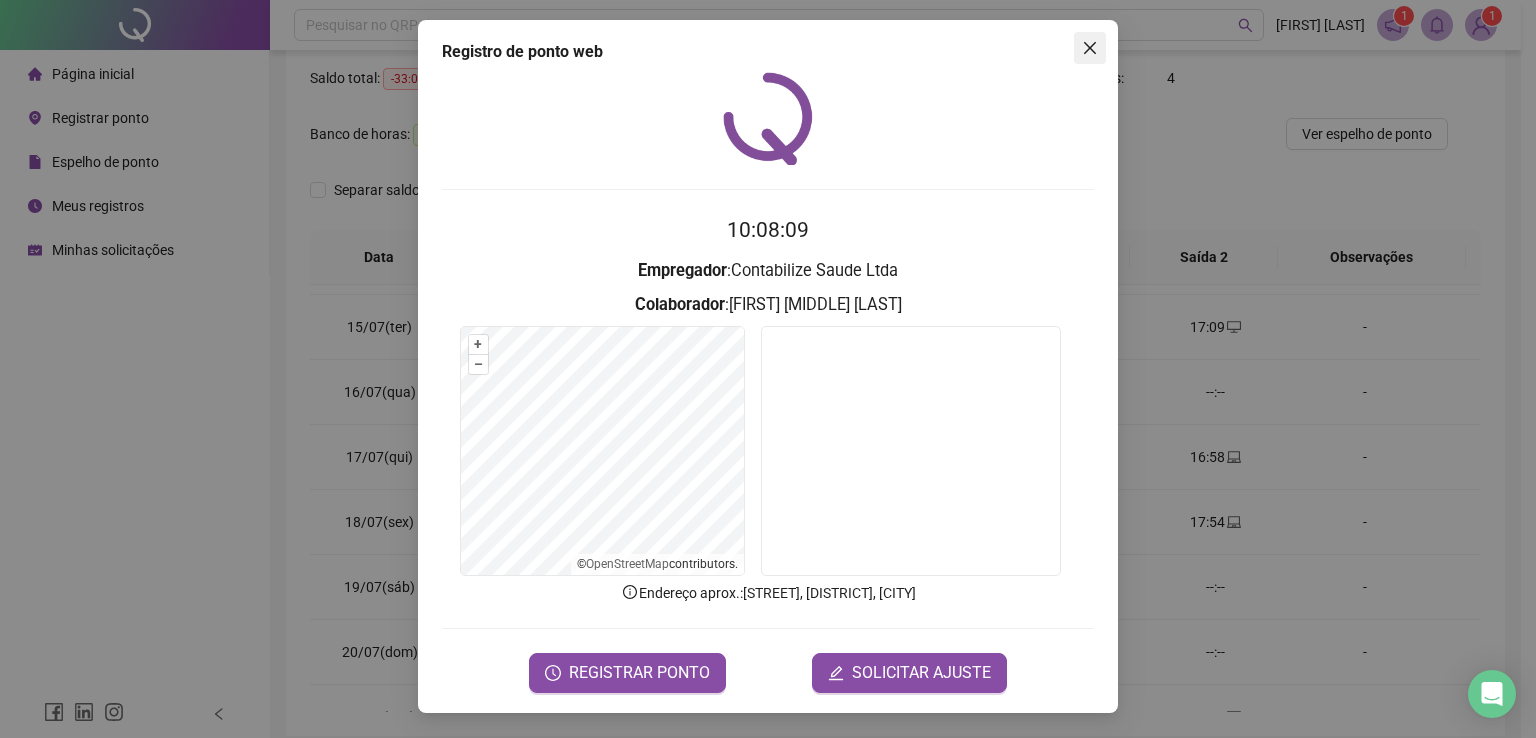 click 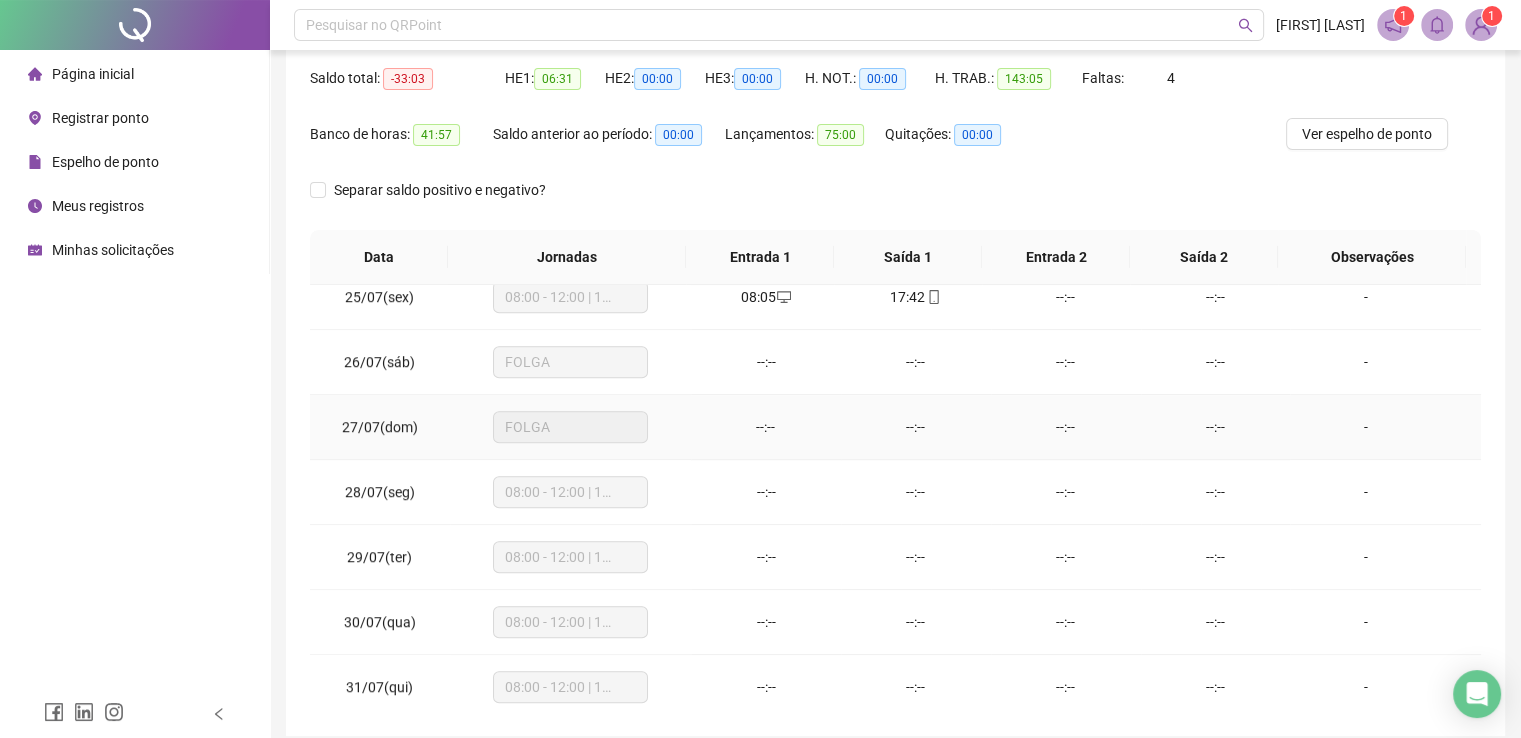 scroll, scrollTop: 1581, scrollLeft: 0, axis: vertical 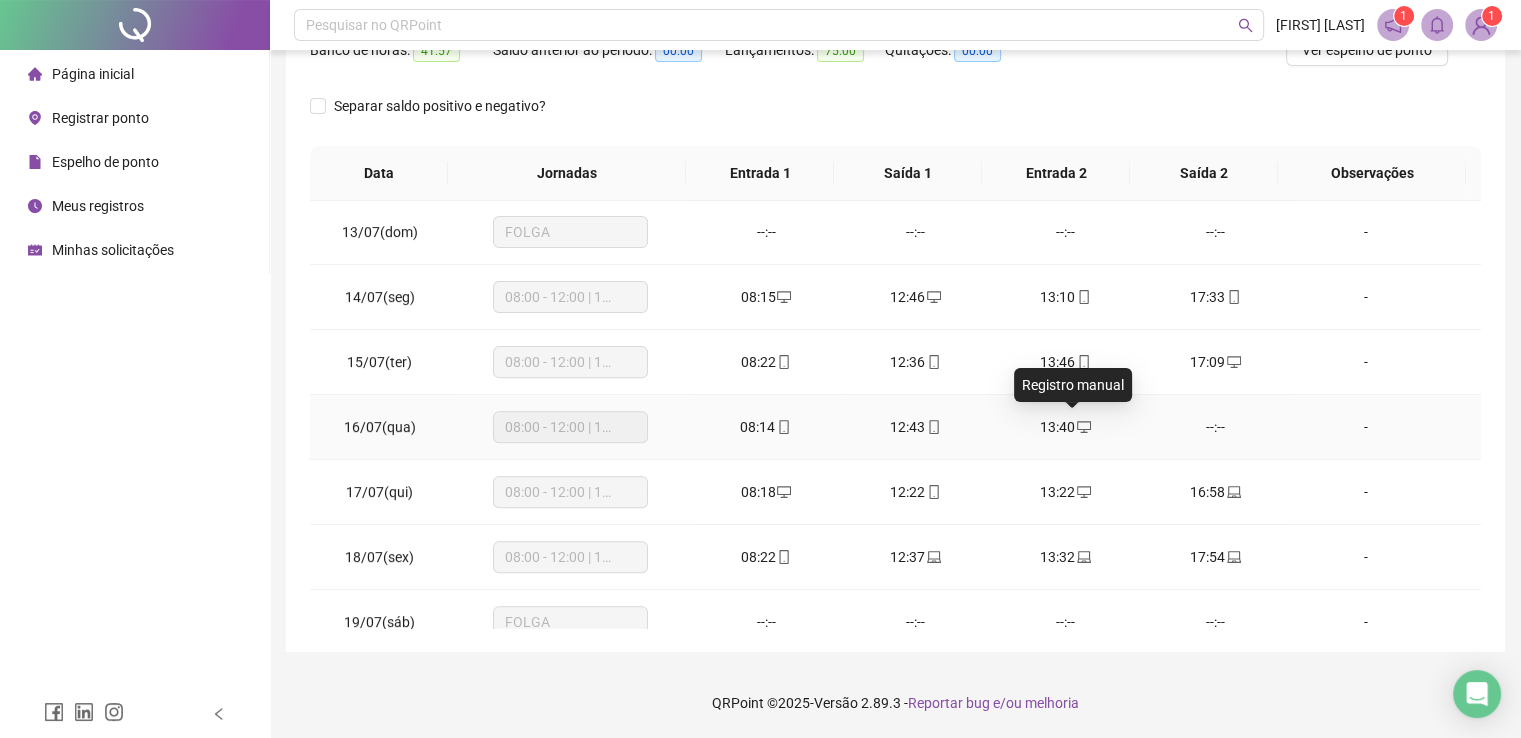 click 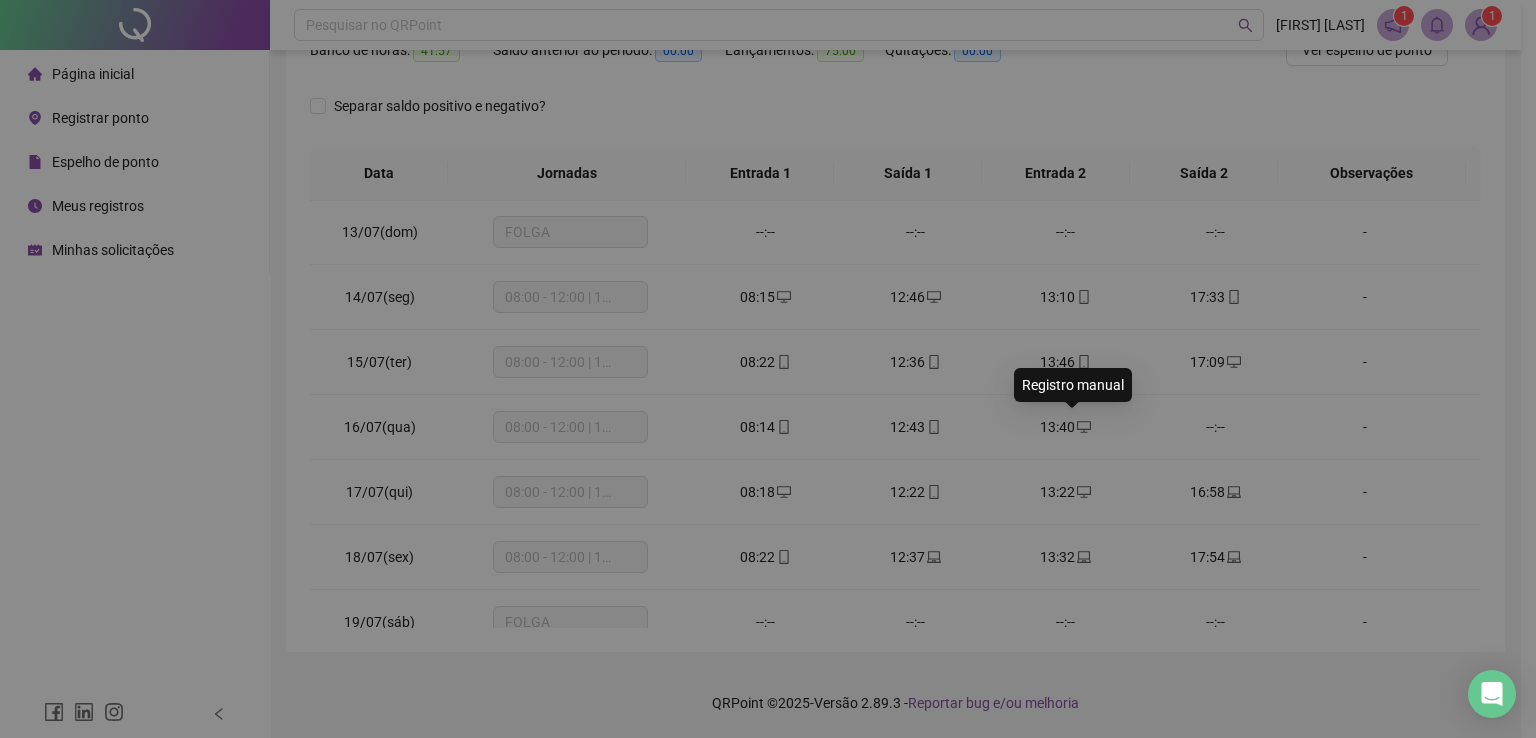 type on "**********" 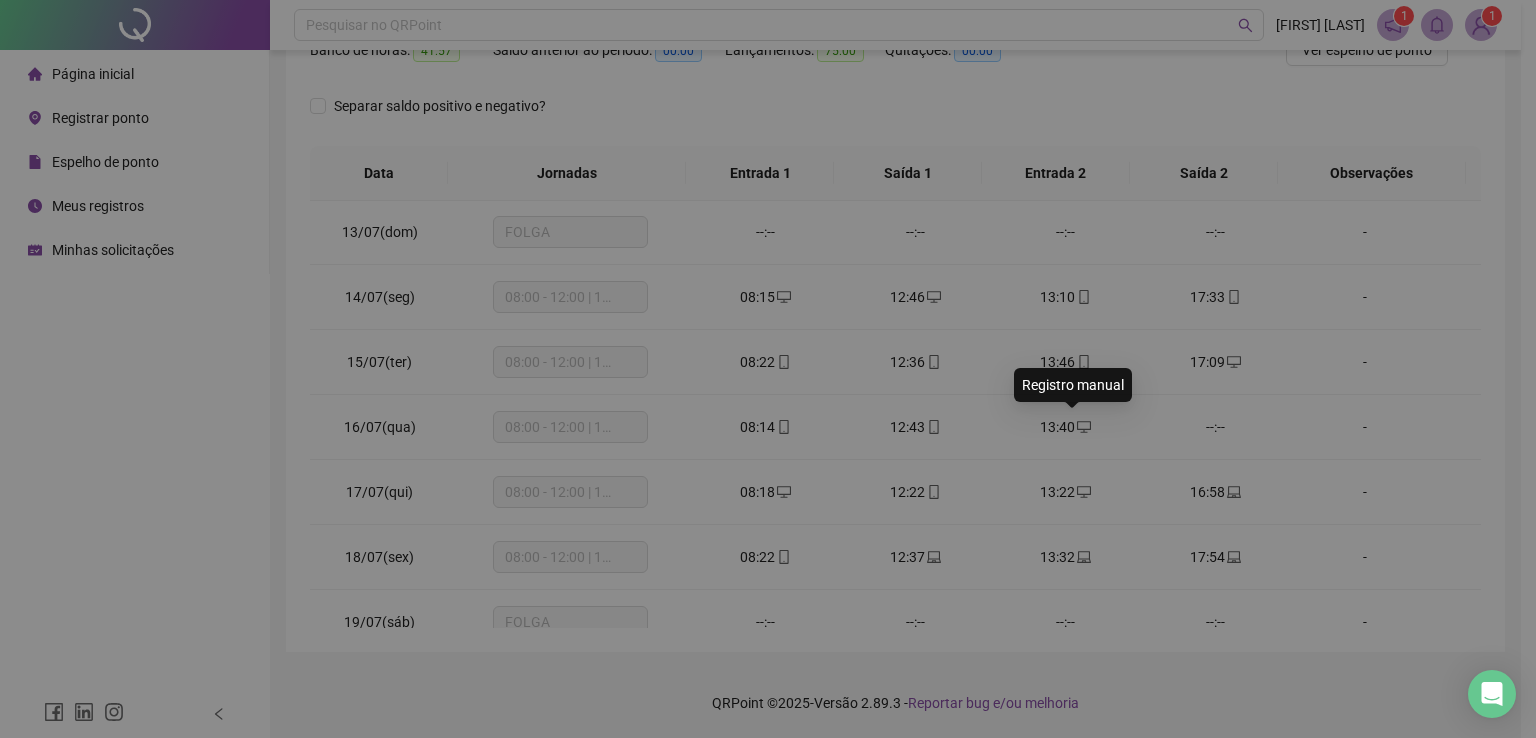 type on "**********" 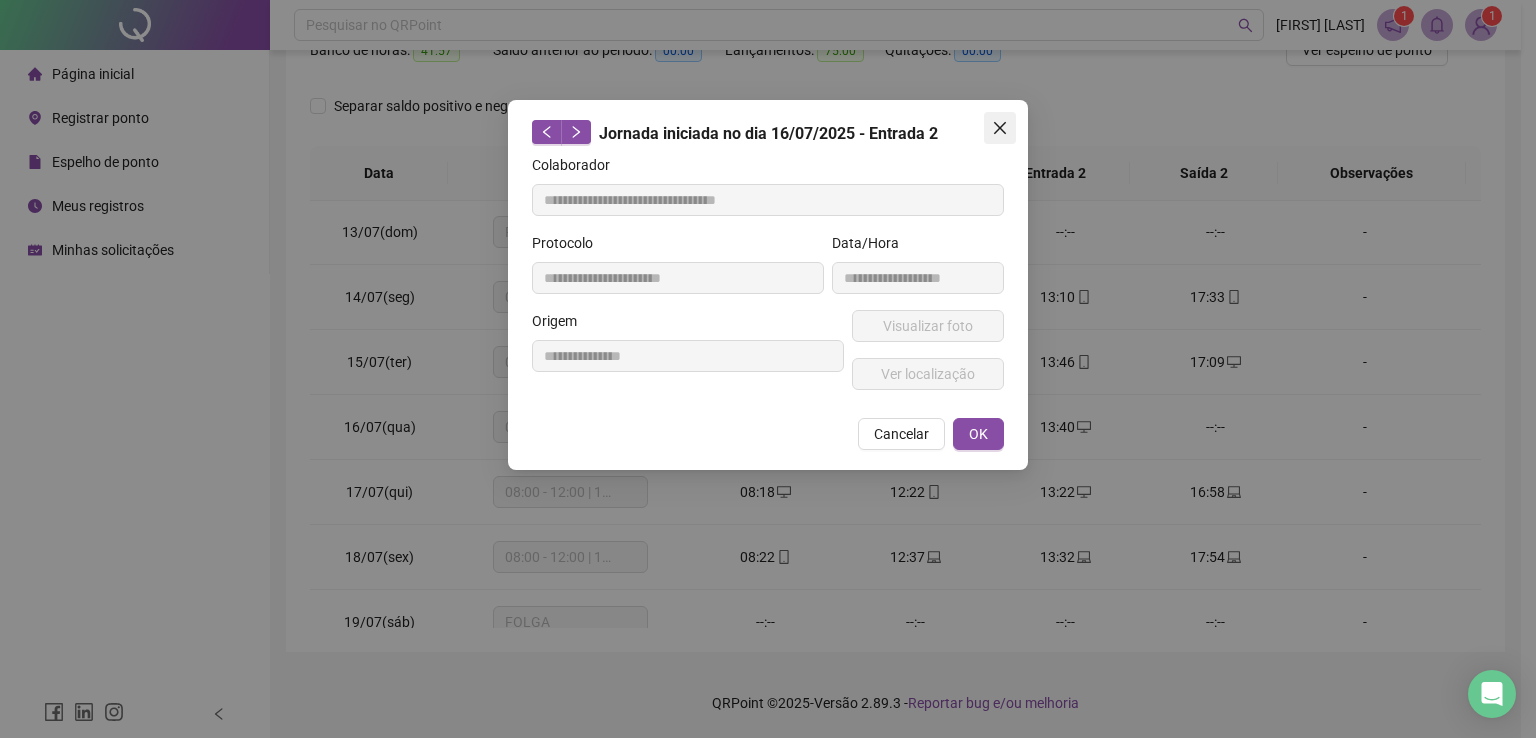 click 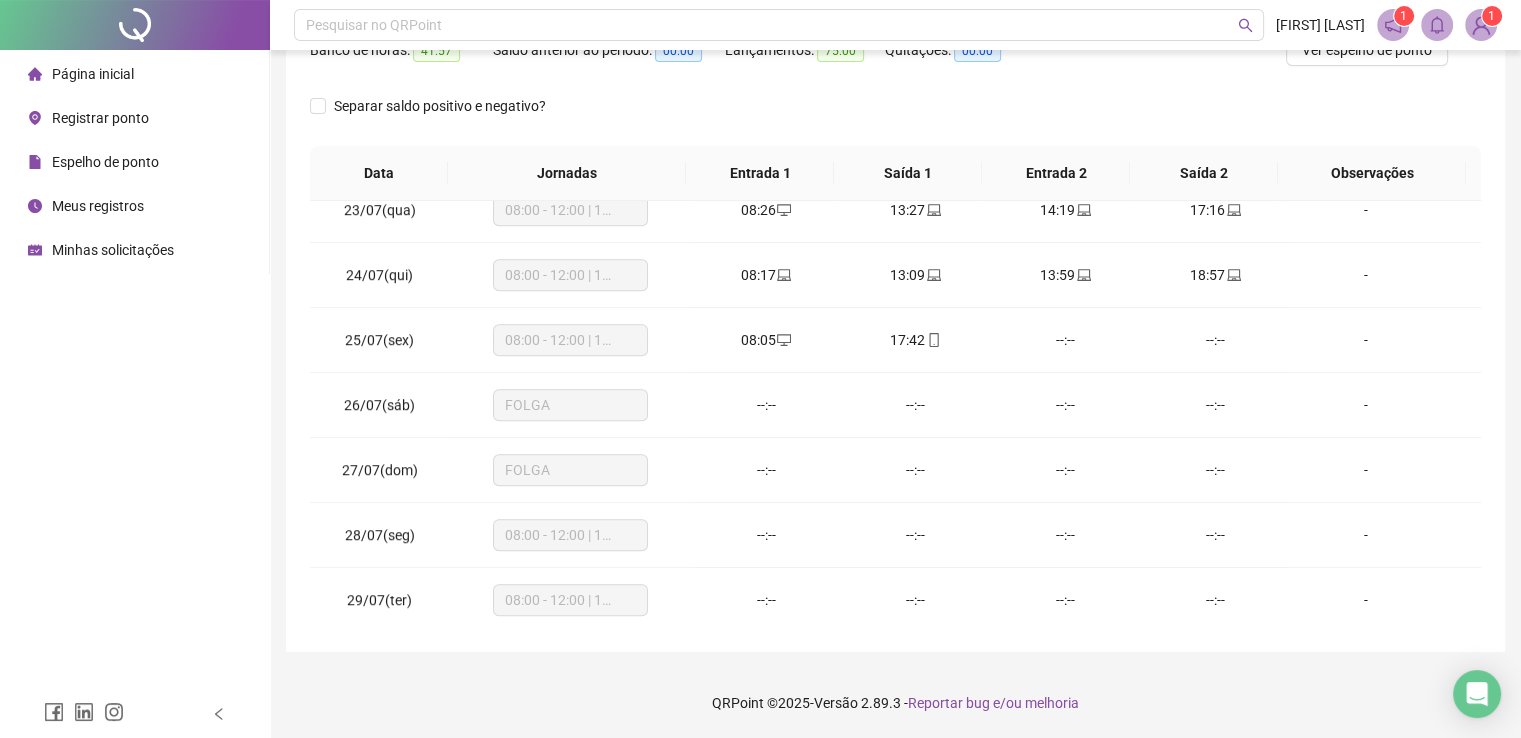 scroll, scrollTop: 1481, scrollLeft: 0, axis: vertical 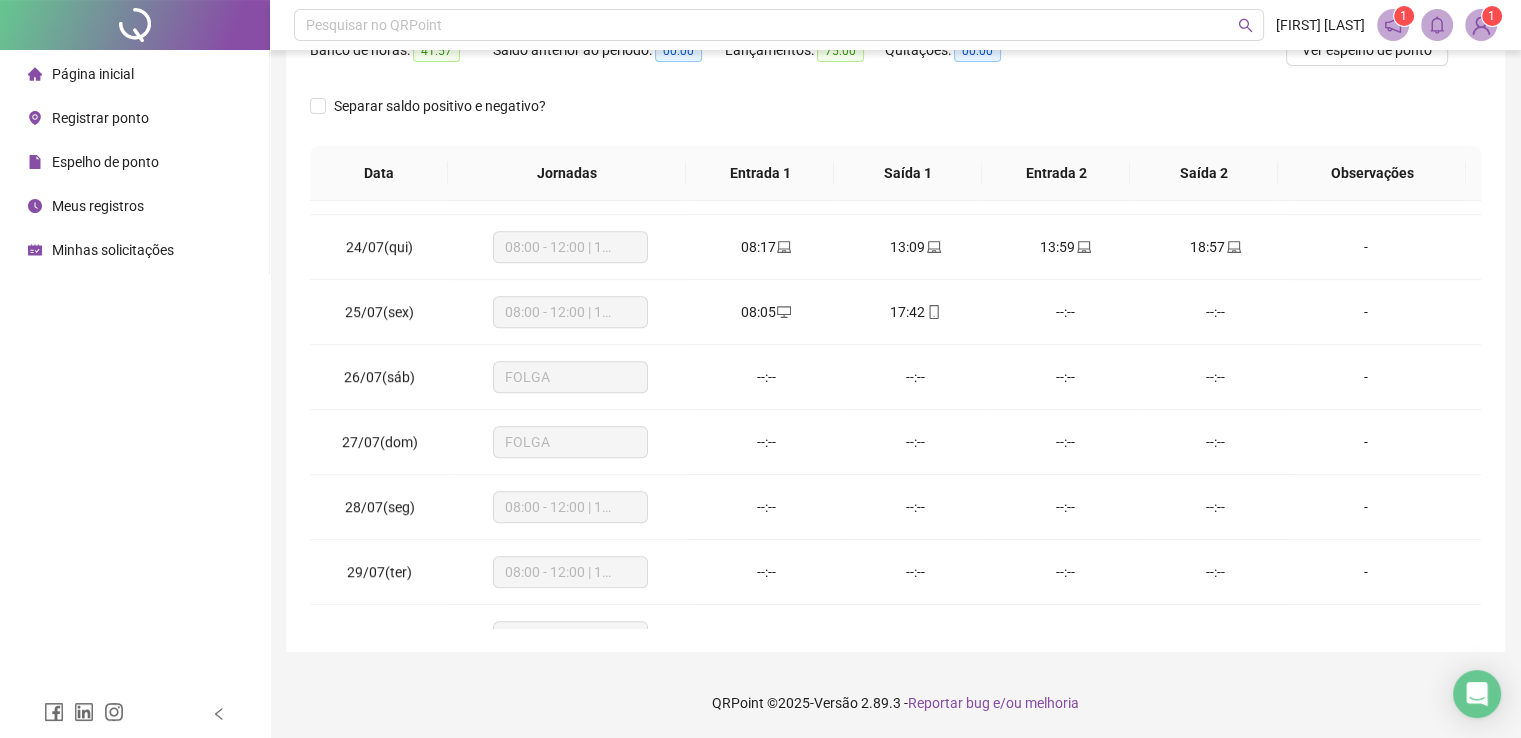 click on "Minhas solicitações" at bounding box center [113, 250] 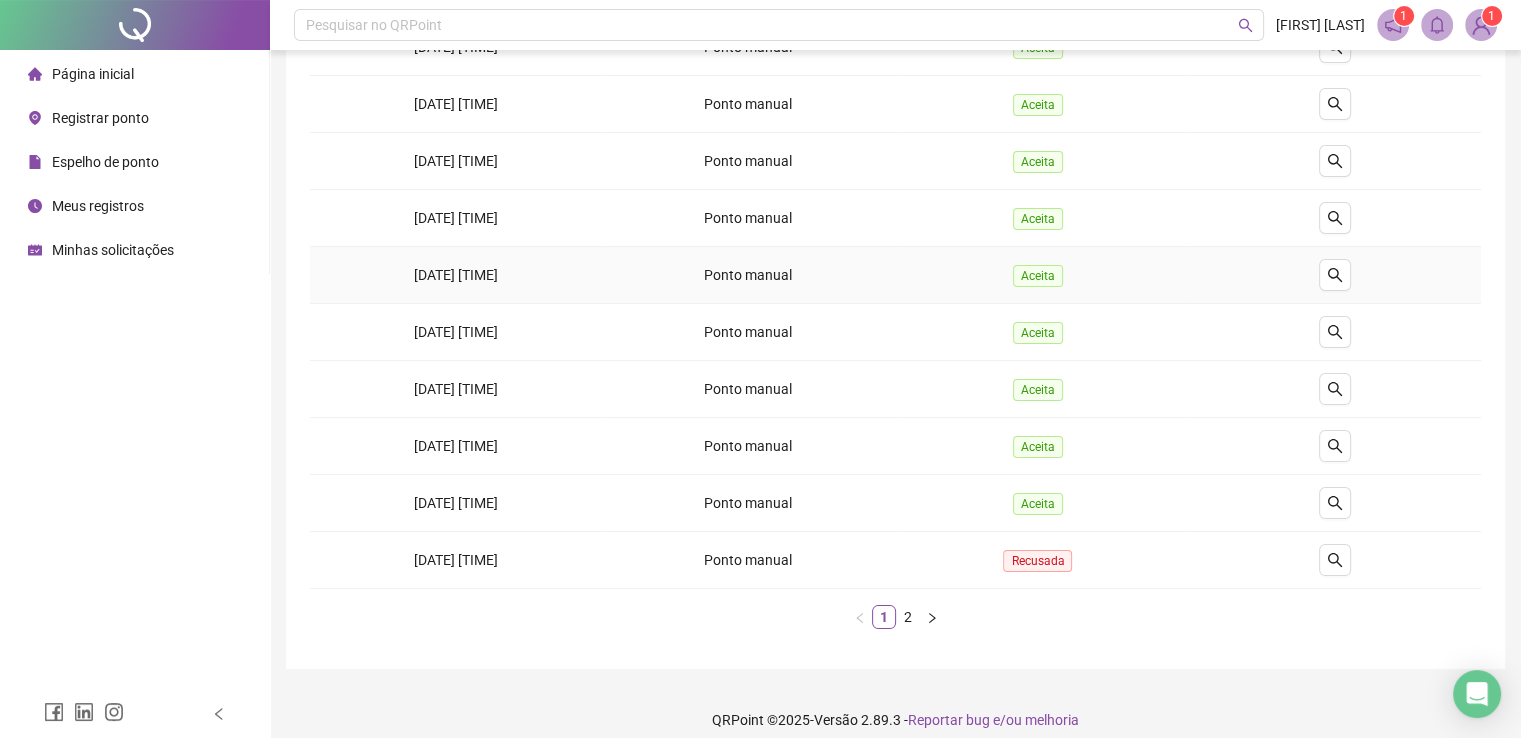 scroll, scrollTop: 300, scrollLeft: 0, axis: vertical 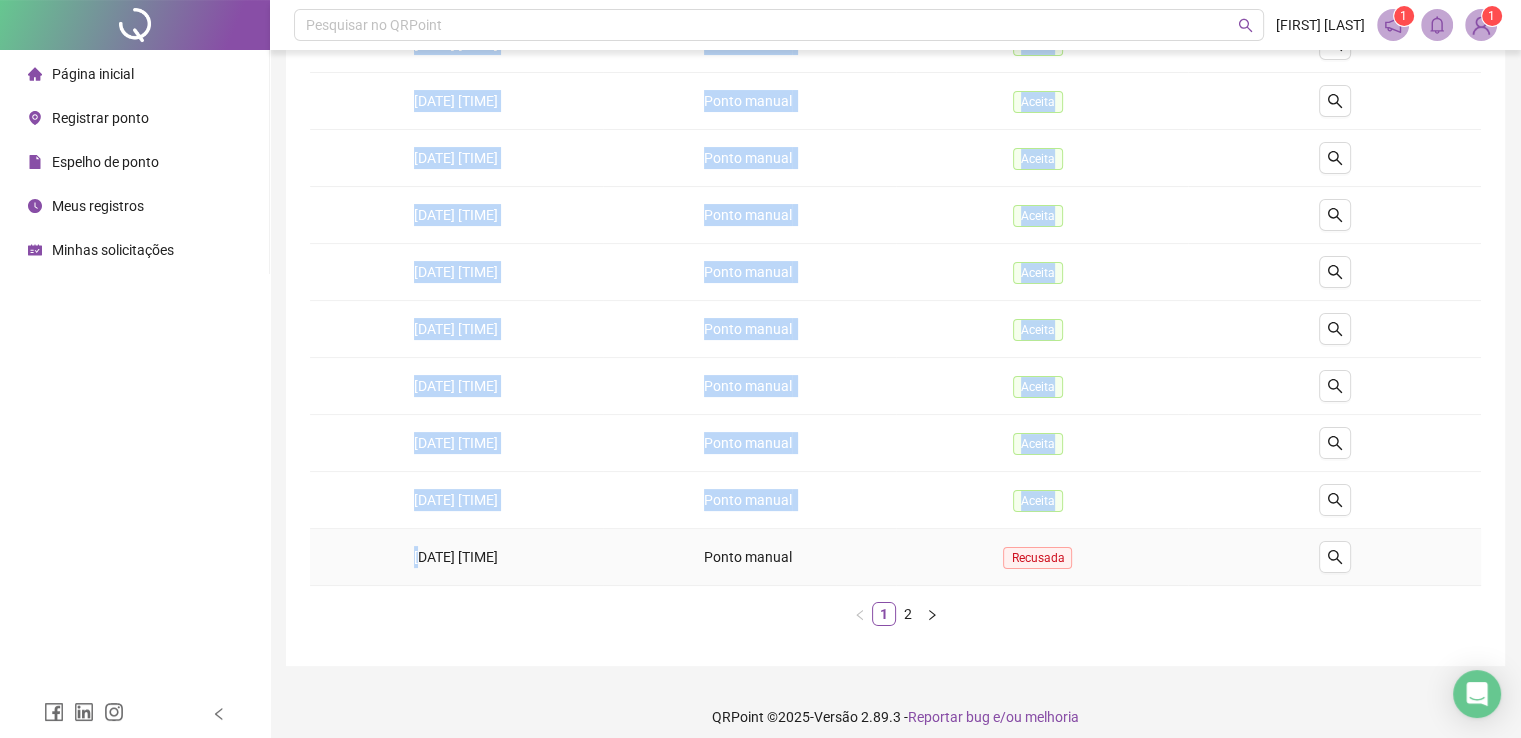 drag, startPoint x: 408, startPoint y: 551, endPoint x: 1294, endPoint y: 555, distance: 886.00903 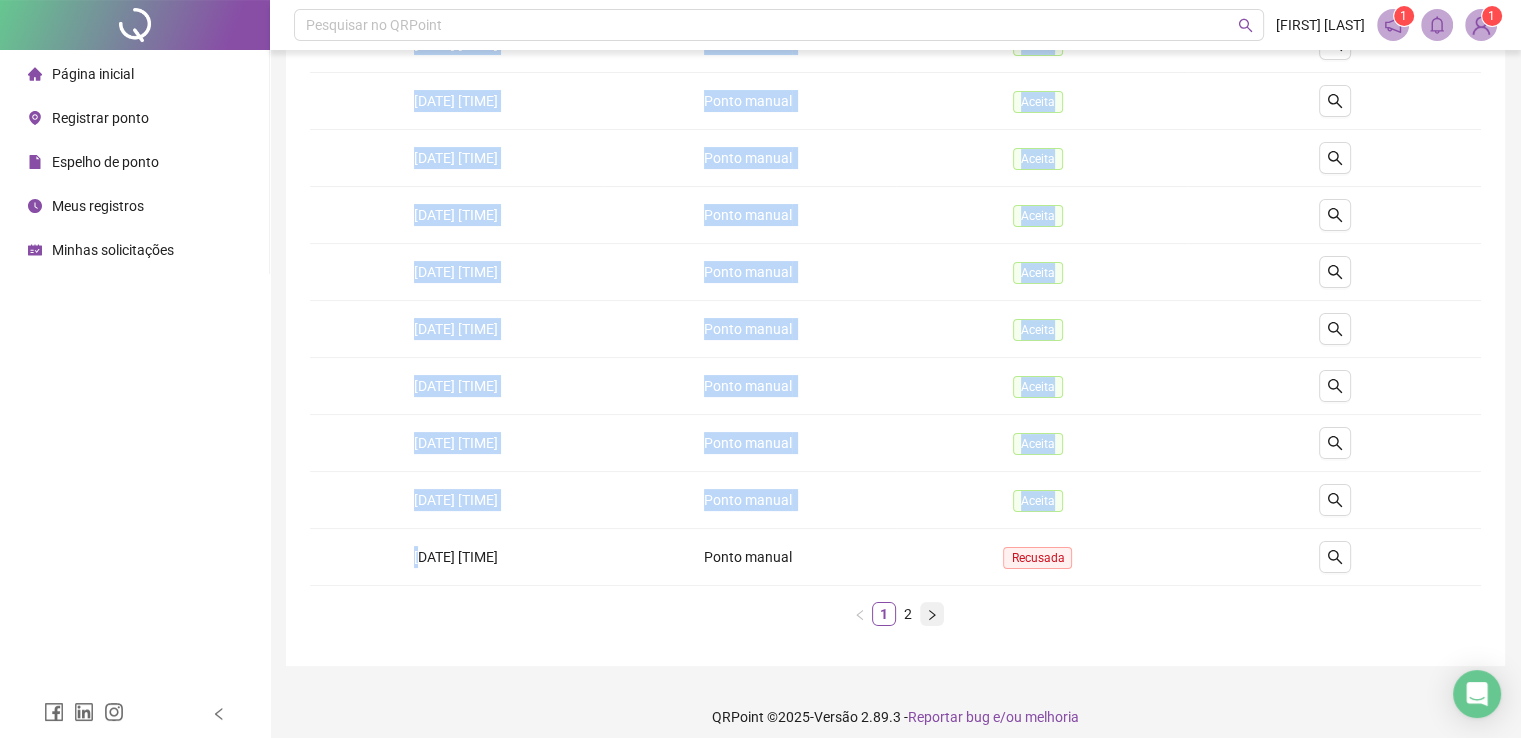 click at bounding box center (932, 614) 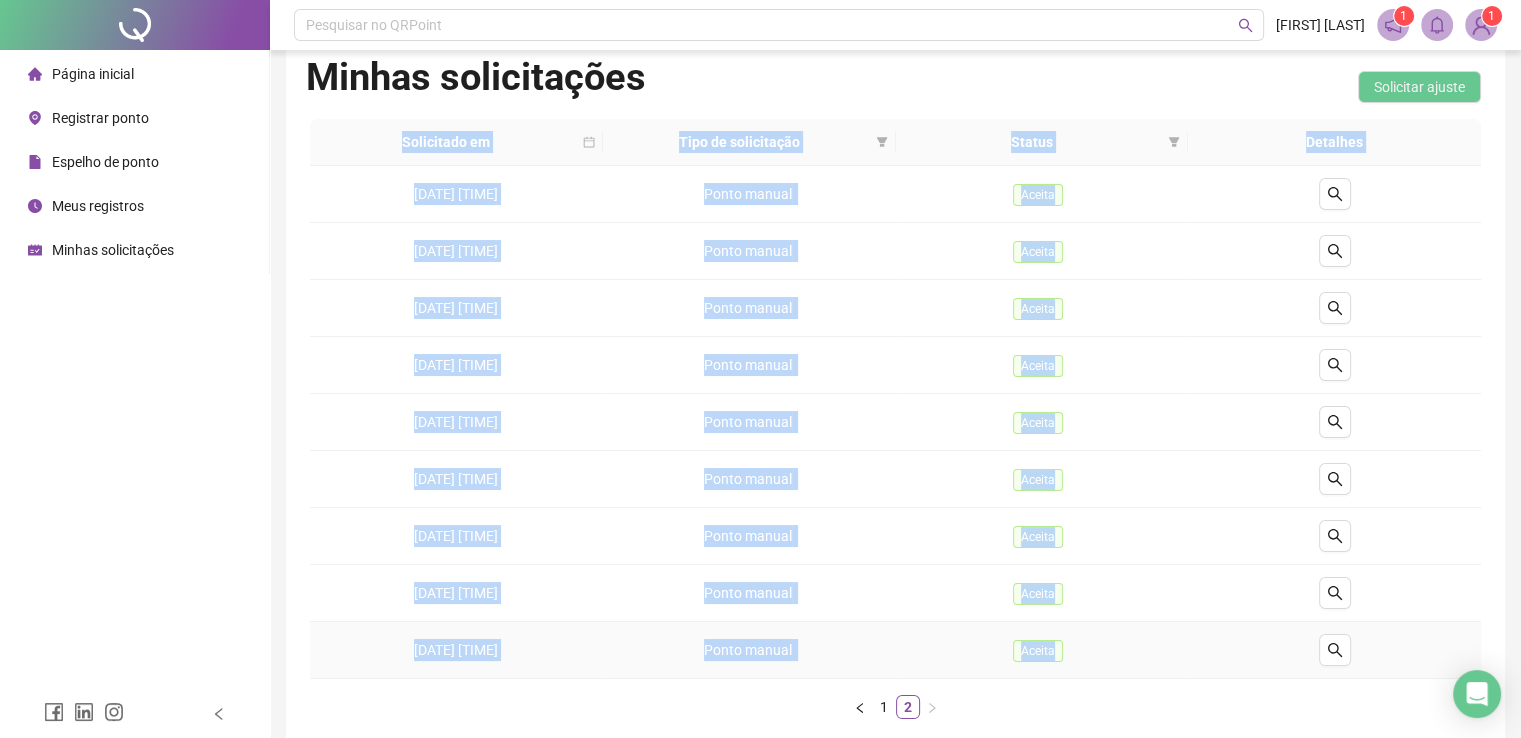 scroll, scrollTop: 0, scrollLeft: 0, axis: both 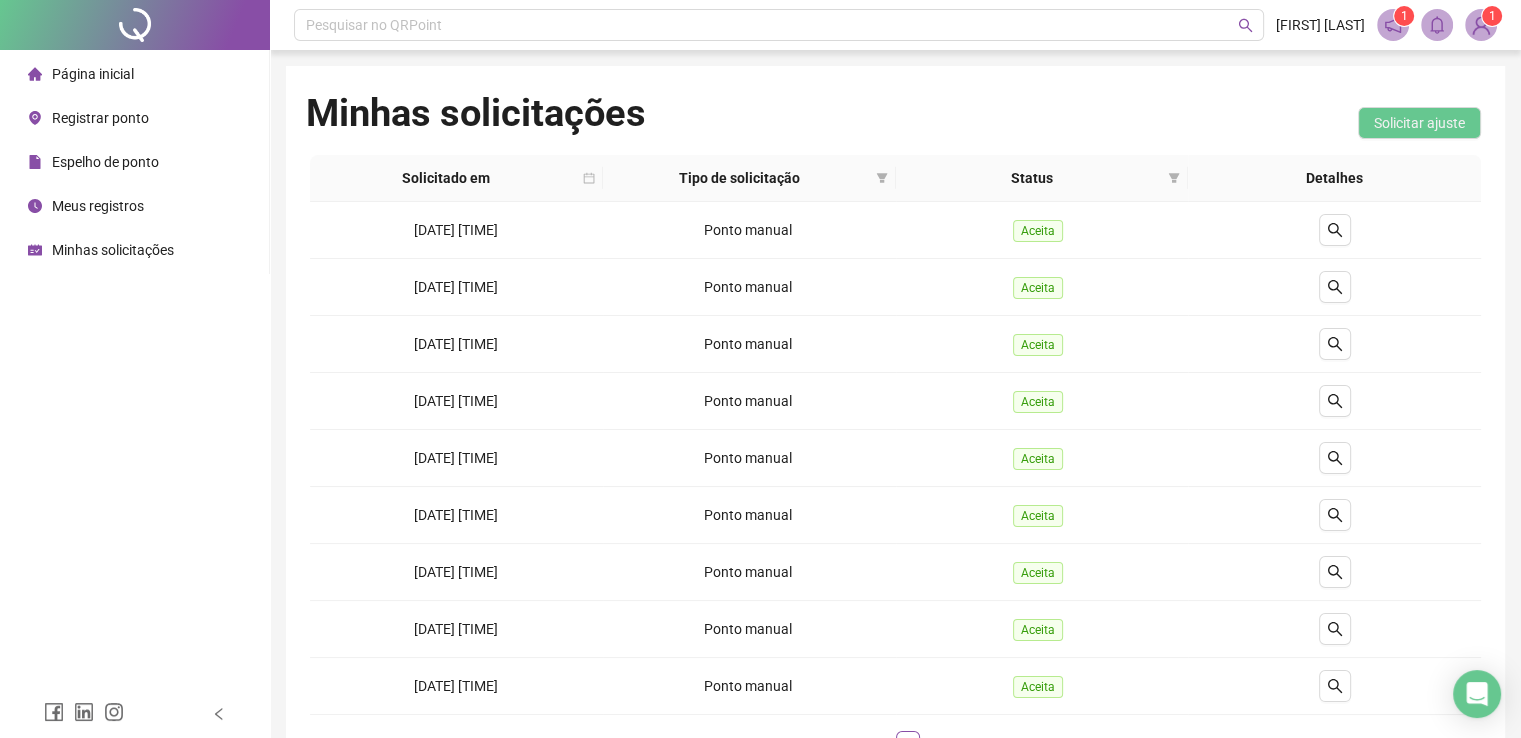 click on "Espelho de ponto" at bounding box center [105, 162] 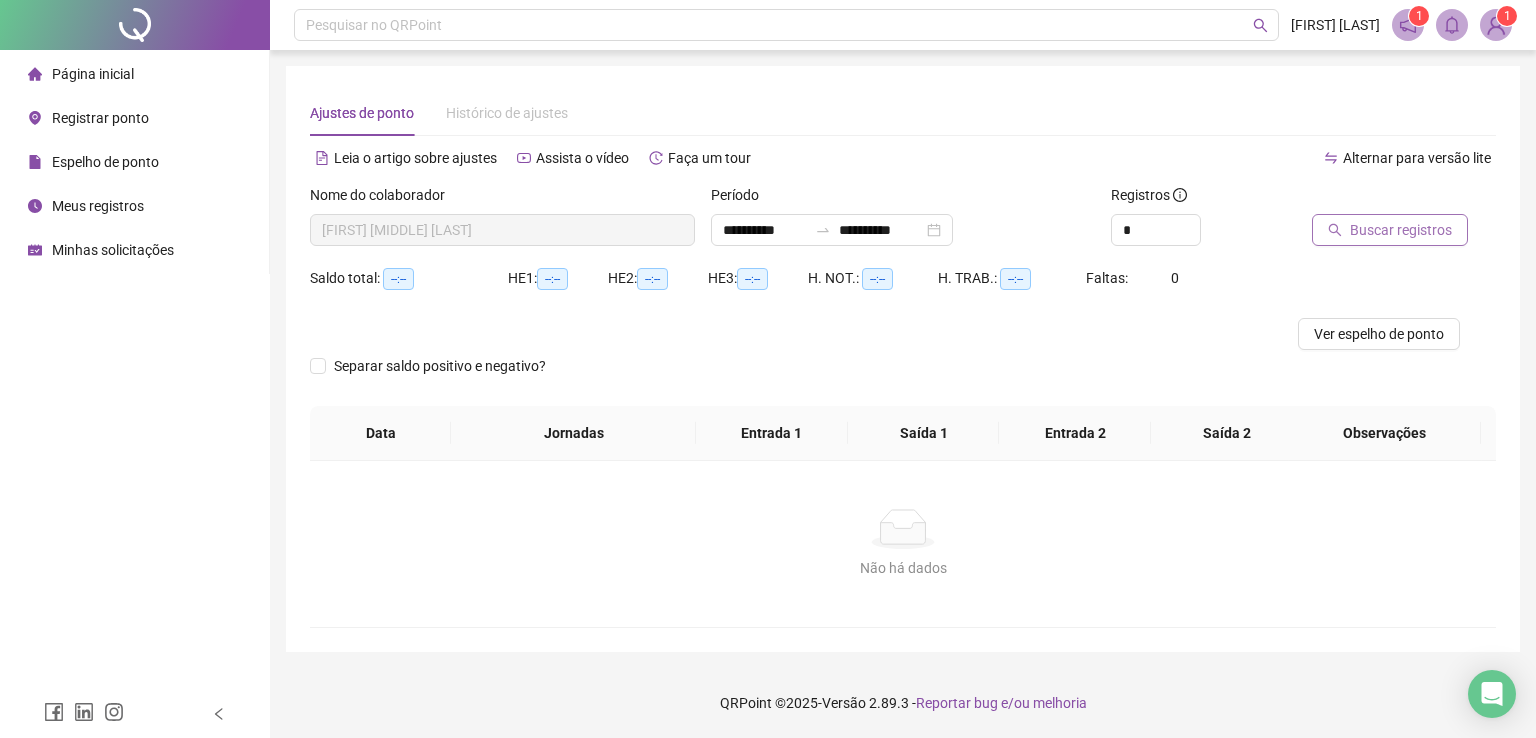 click on "Buscar registros" at bounding box center (1401, 230) 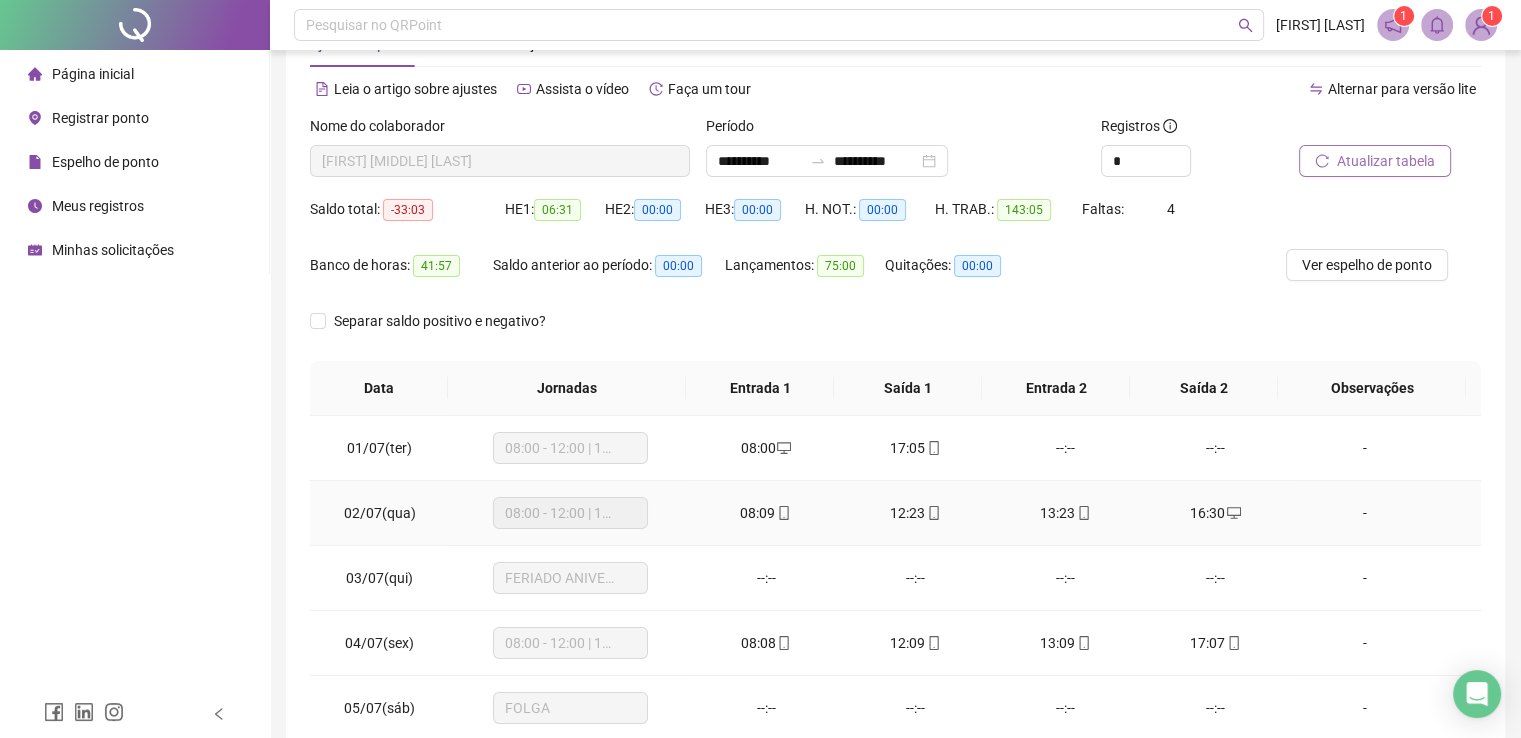 scroll, scrollTop: 200, scrollLeft: 0, axis: vertical 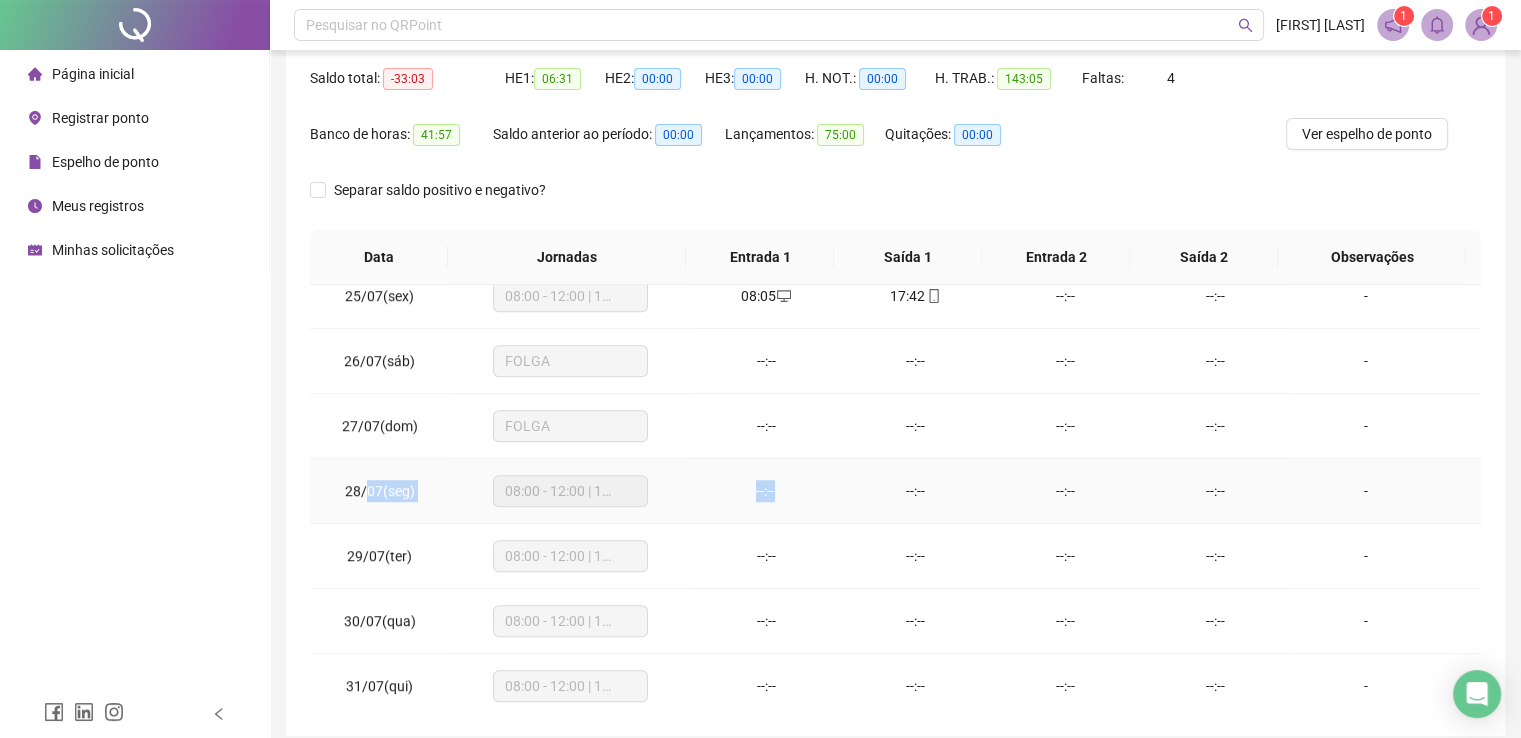 drag, startPoint x: 367, startPoint y: 485, endPoint x: 877, endPoint y: 486, distance: 510.00098 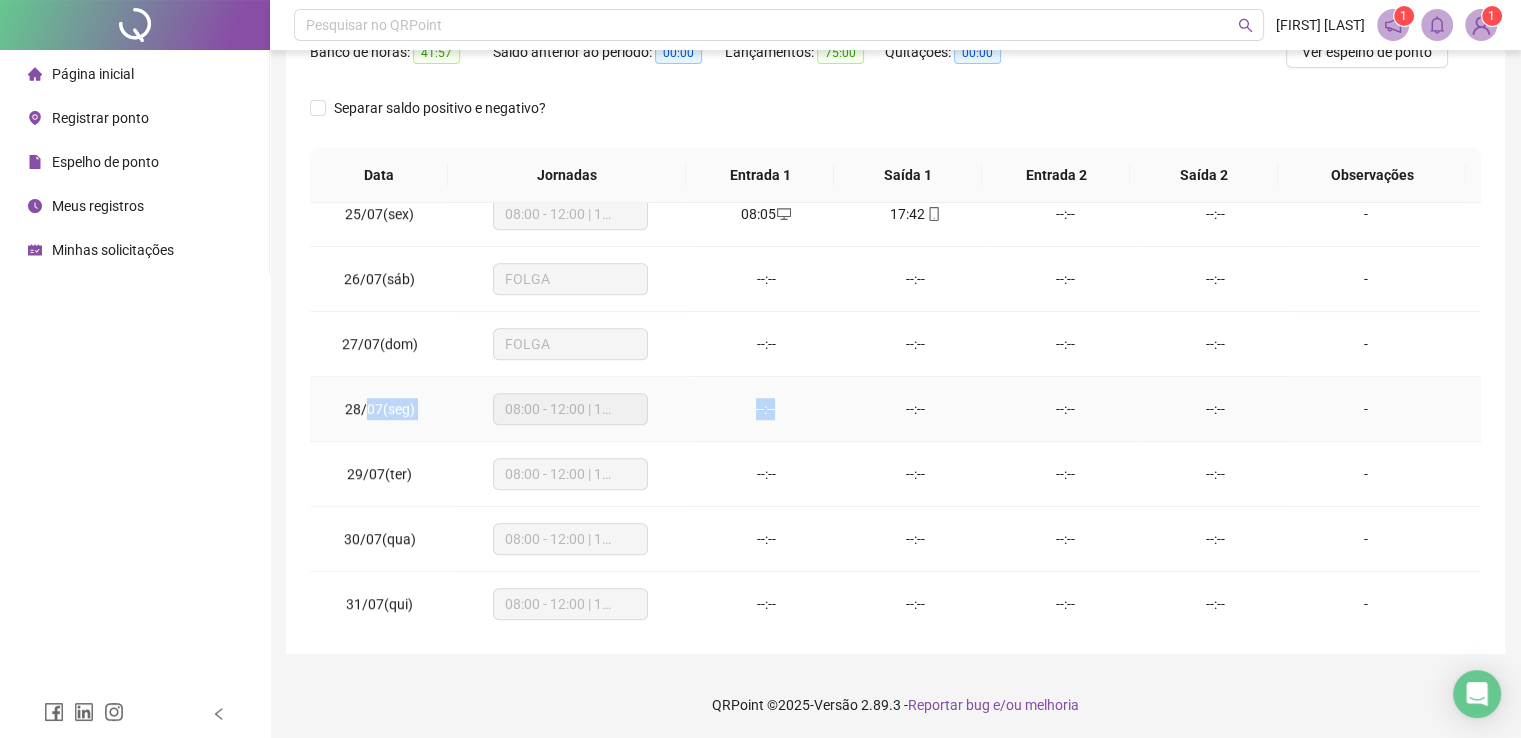 scroll, scrollTop: 284, scrollLeft: 0, axis: vertical 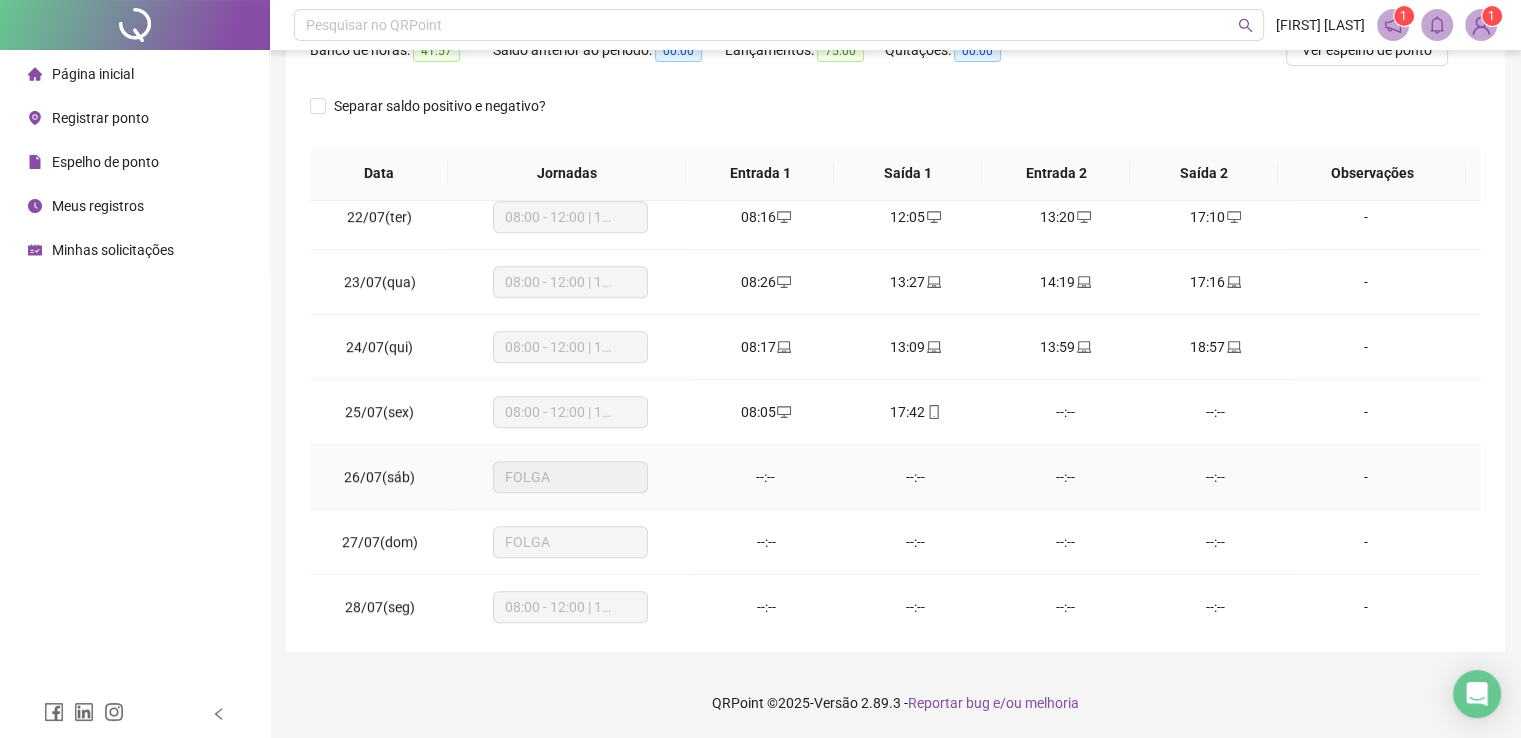 click on "--:--" at bounding box center [916, 477] 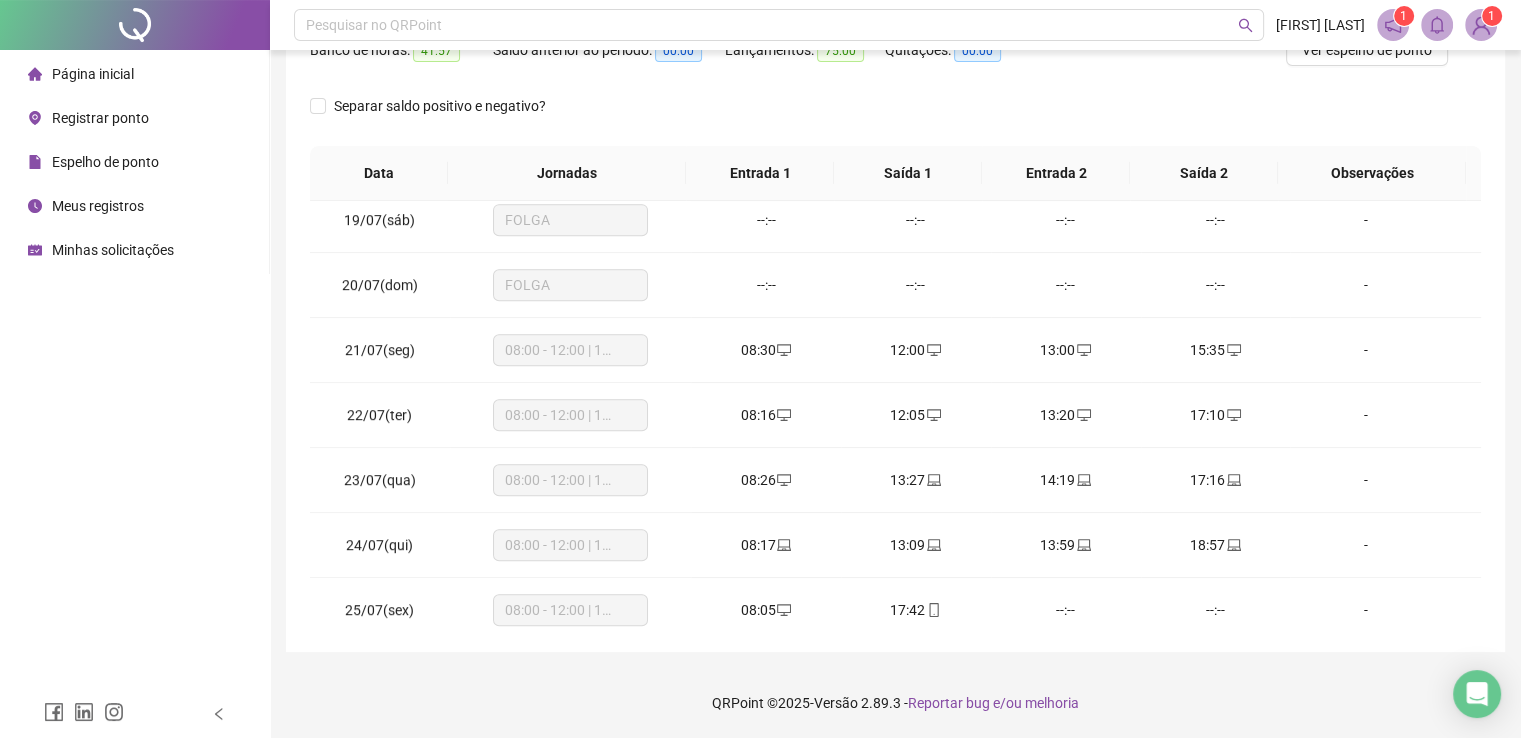 scroll, scrollTop: 1181, scrollLeft: 0, axis: vertical 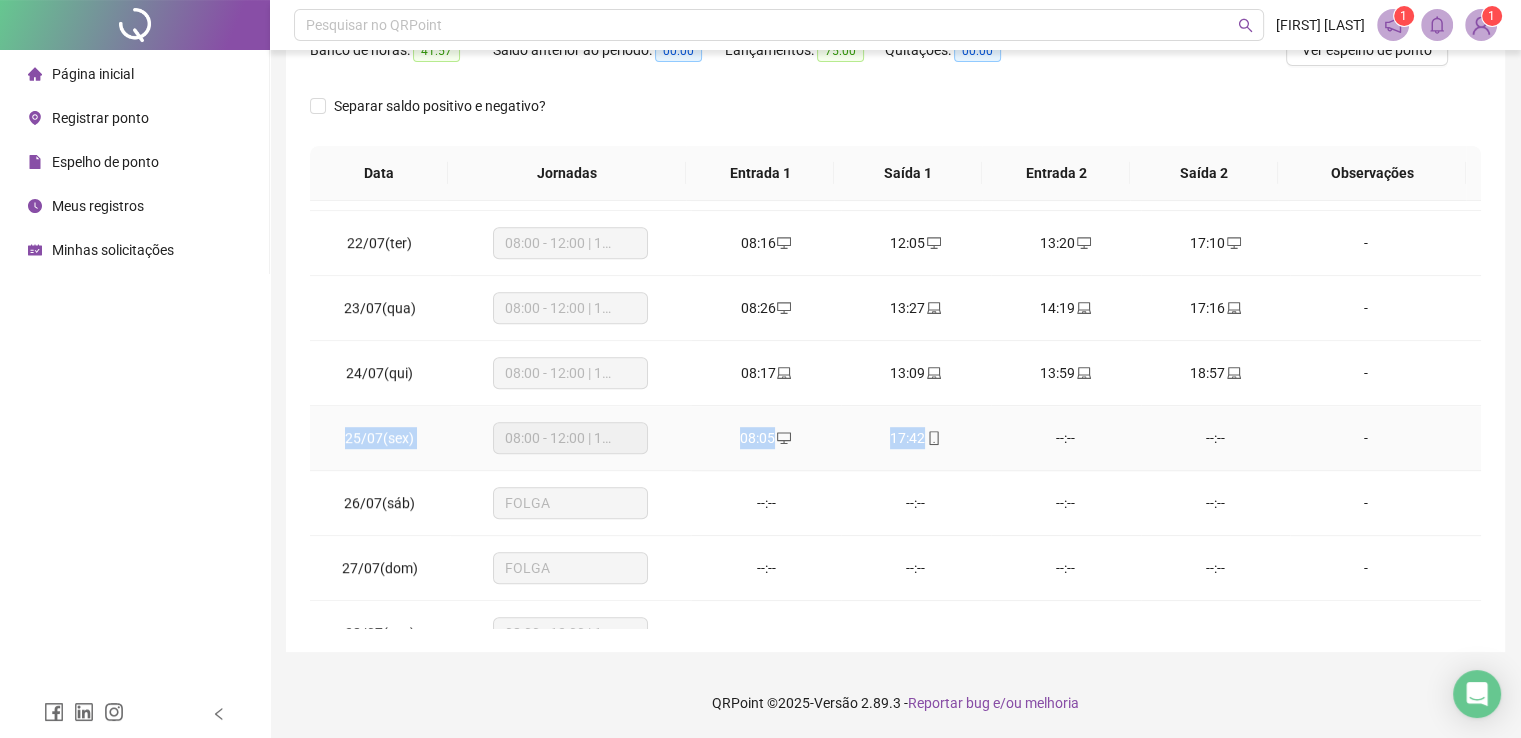 drag, startPoint x: 343, startPoint y: 611, endPoint x: 952, endPoint y: 423, distance: 637.35785 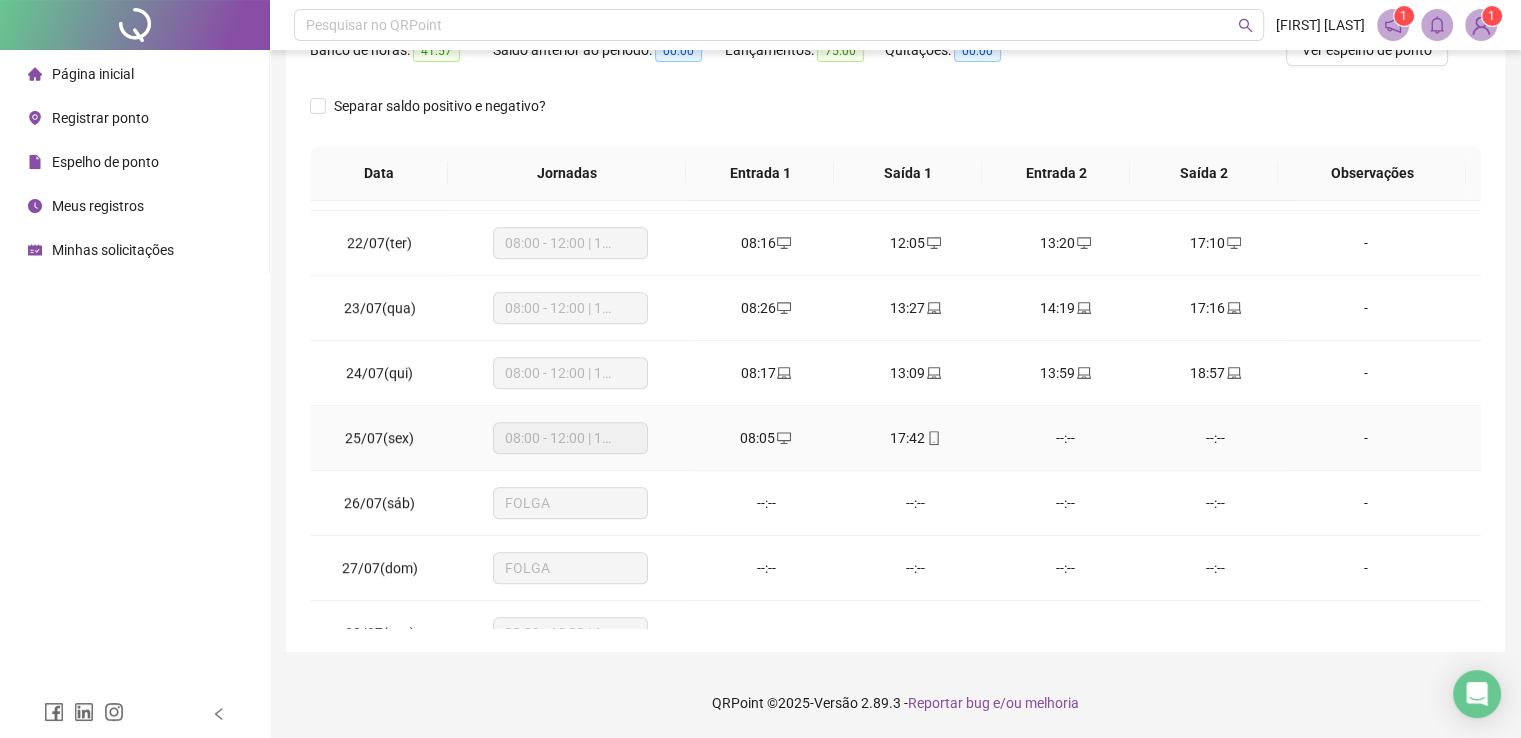 click on "17:42" at bounding box center (916, 438) 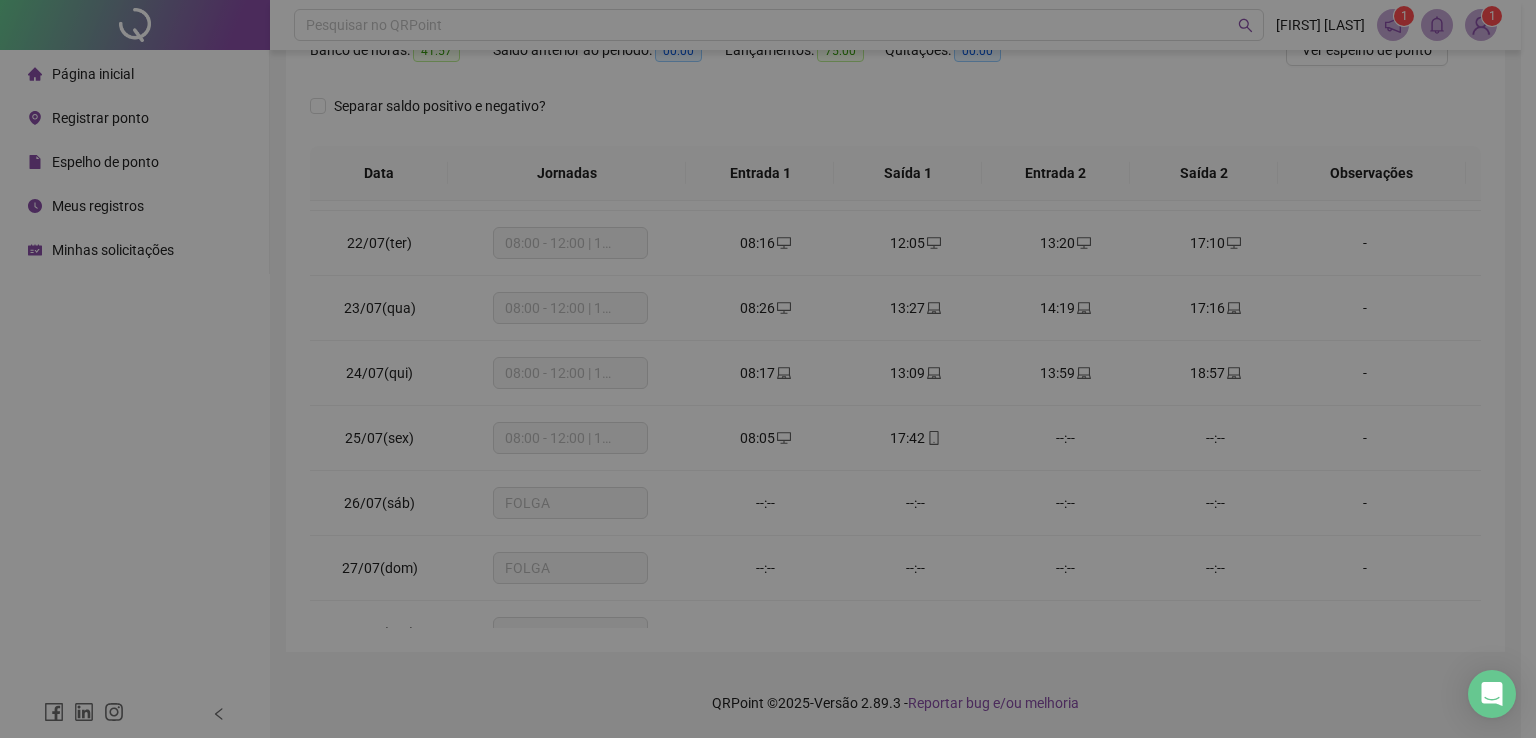 type on "**********" 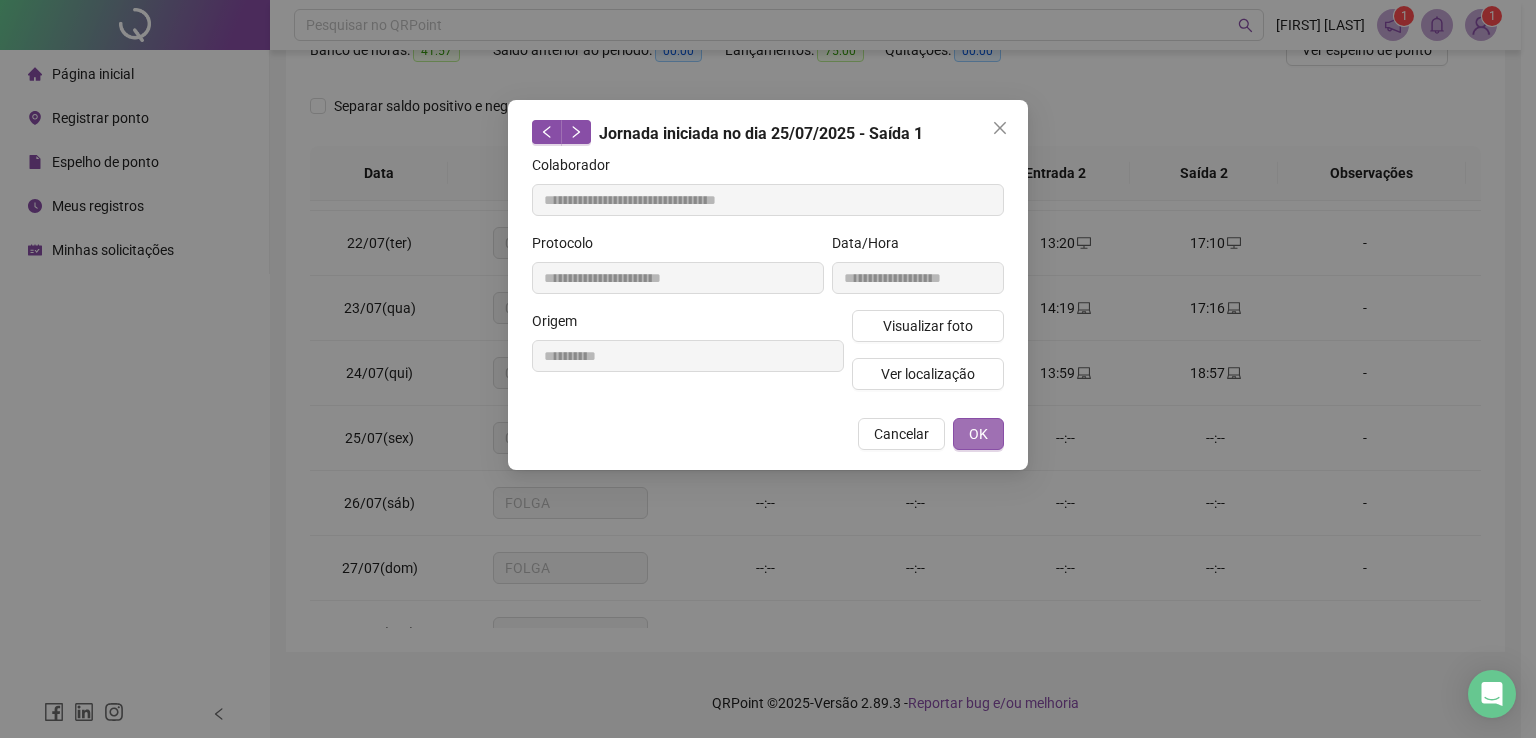 click on "OK" at bounding box center (978, 434) 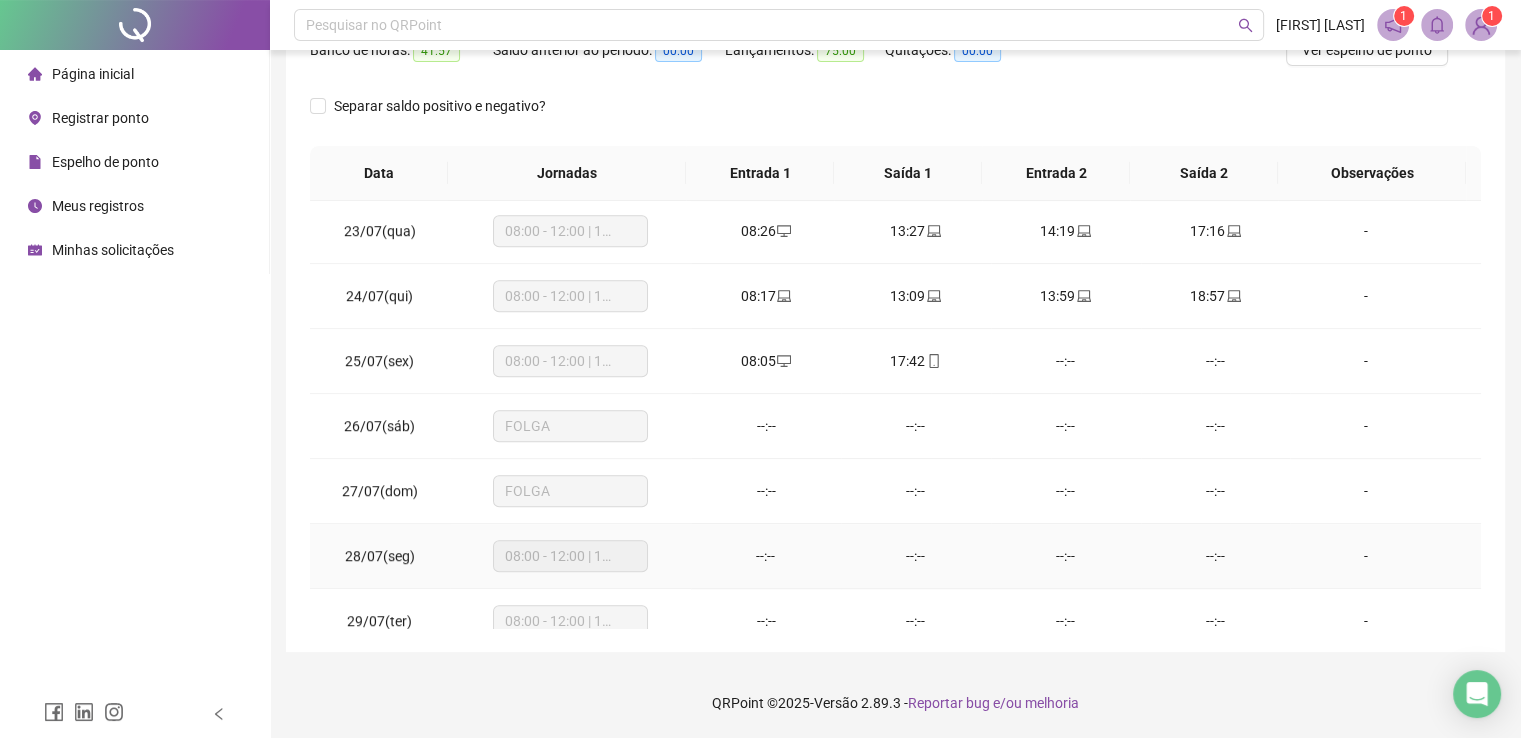 scroll, scrollTop: 1381, scrollLeft: 0, axis: vertical 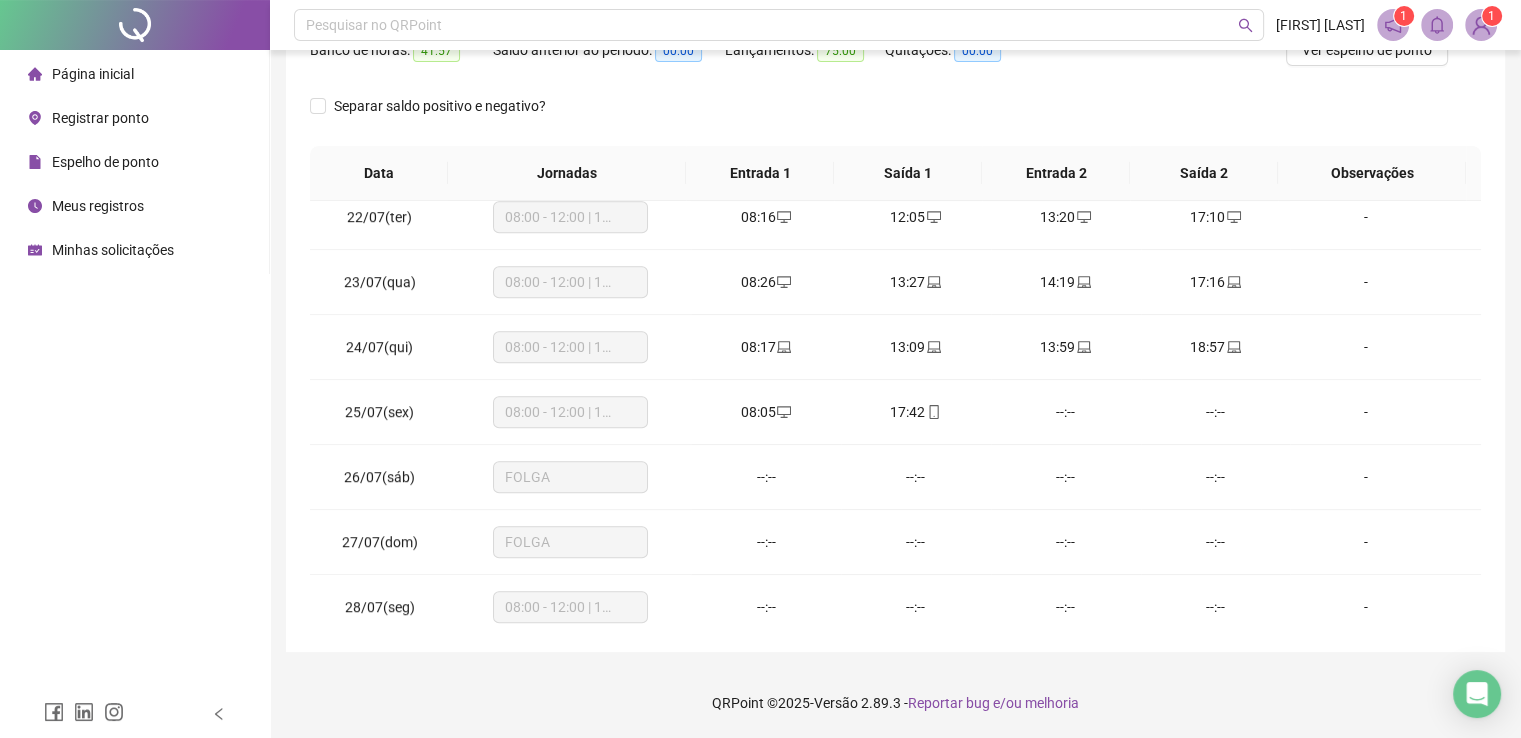 click on "Página inicial" at bounding box center (93, 74) 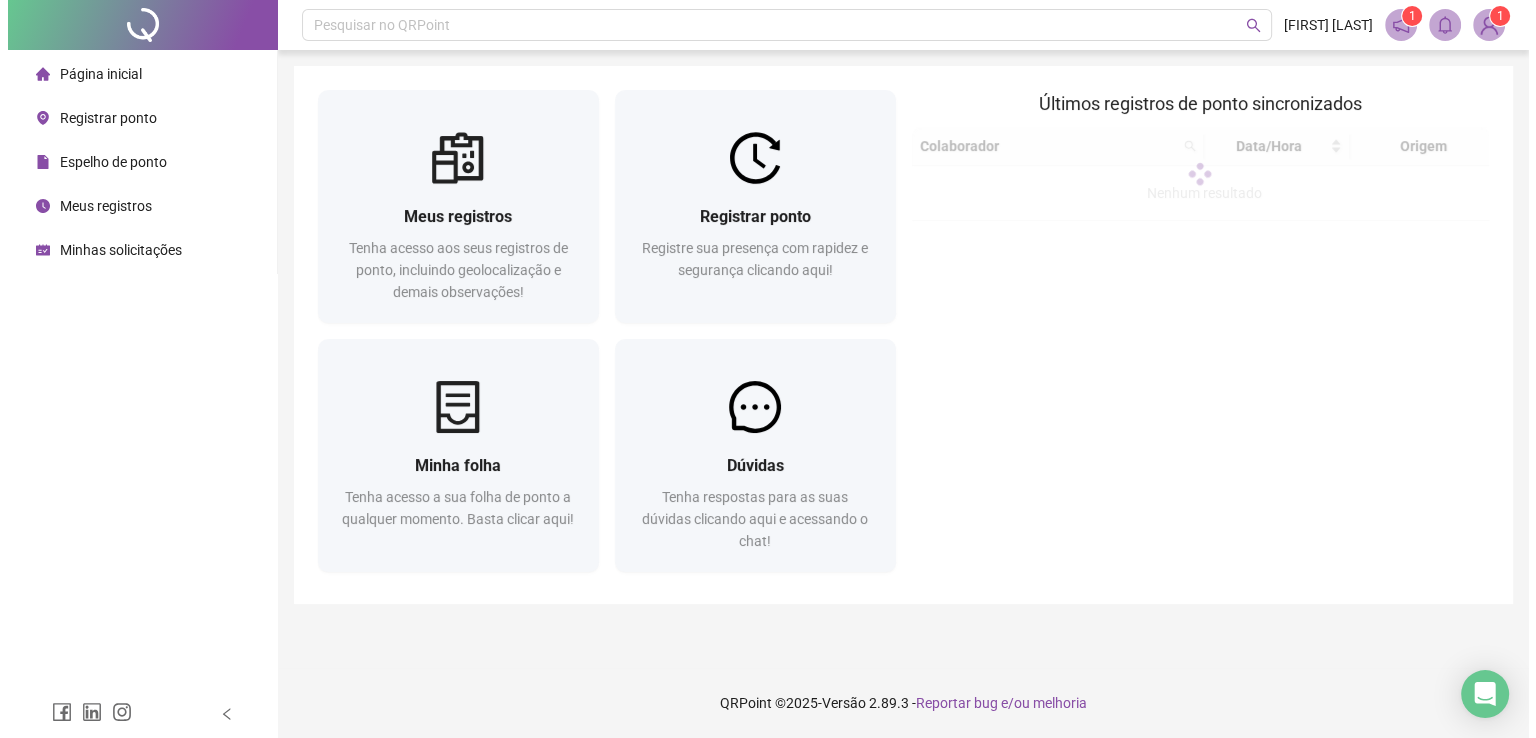 scroll, scrollTop: 0, scrollLeft: 0, axis: both 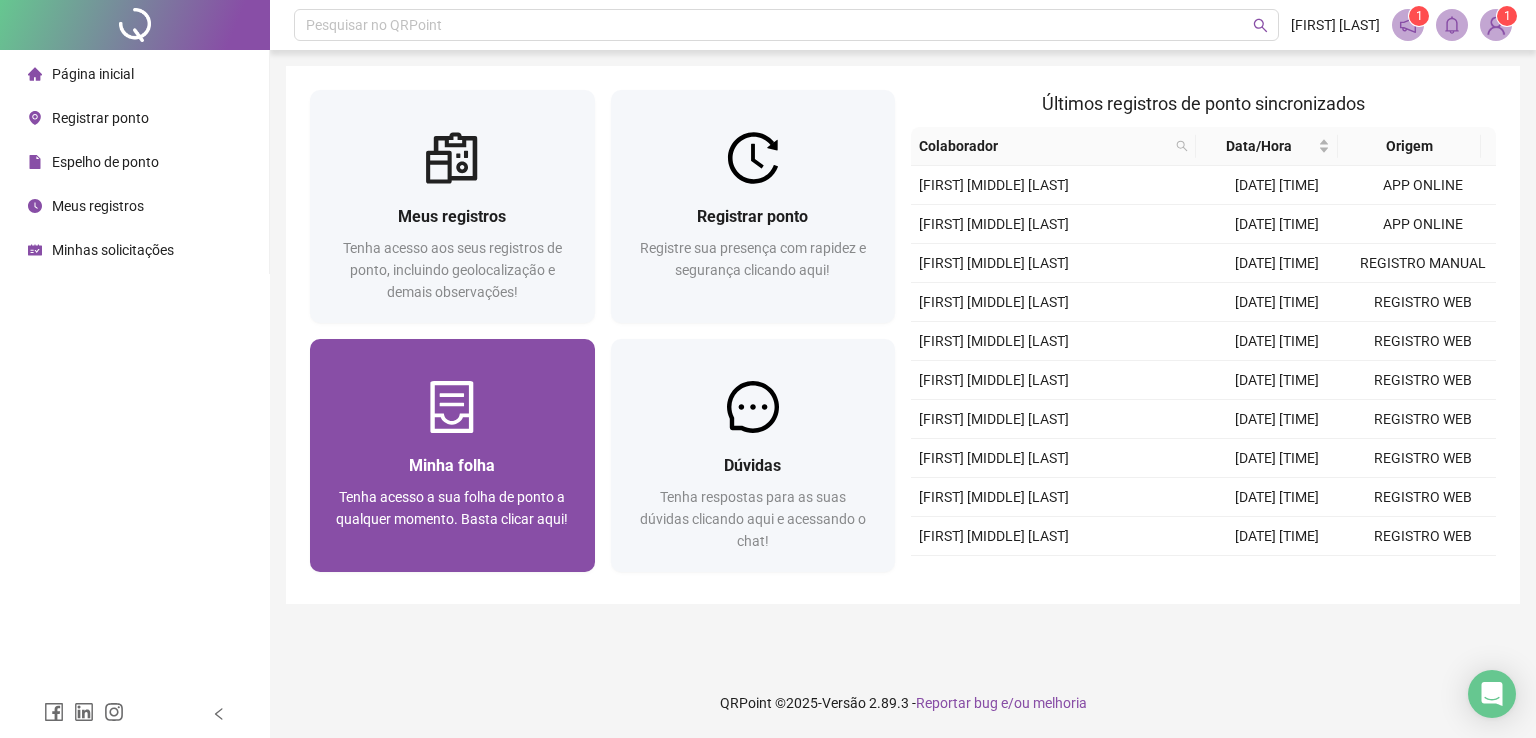 click on "Tenha acesso a sua folha de ponto a qualquer momento. Basta clicar aqui!" at bounding box center (452, 508) 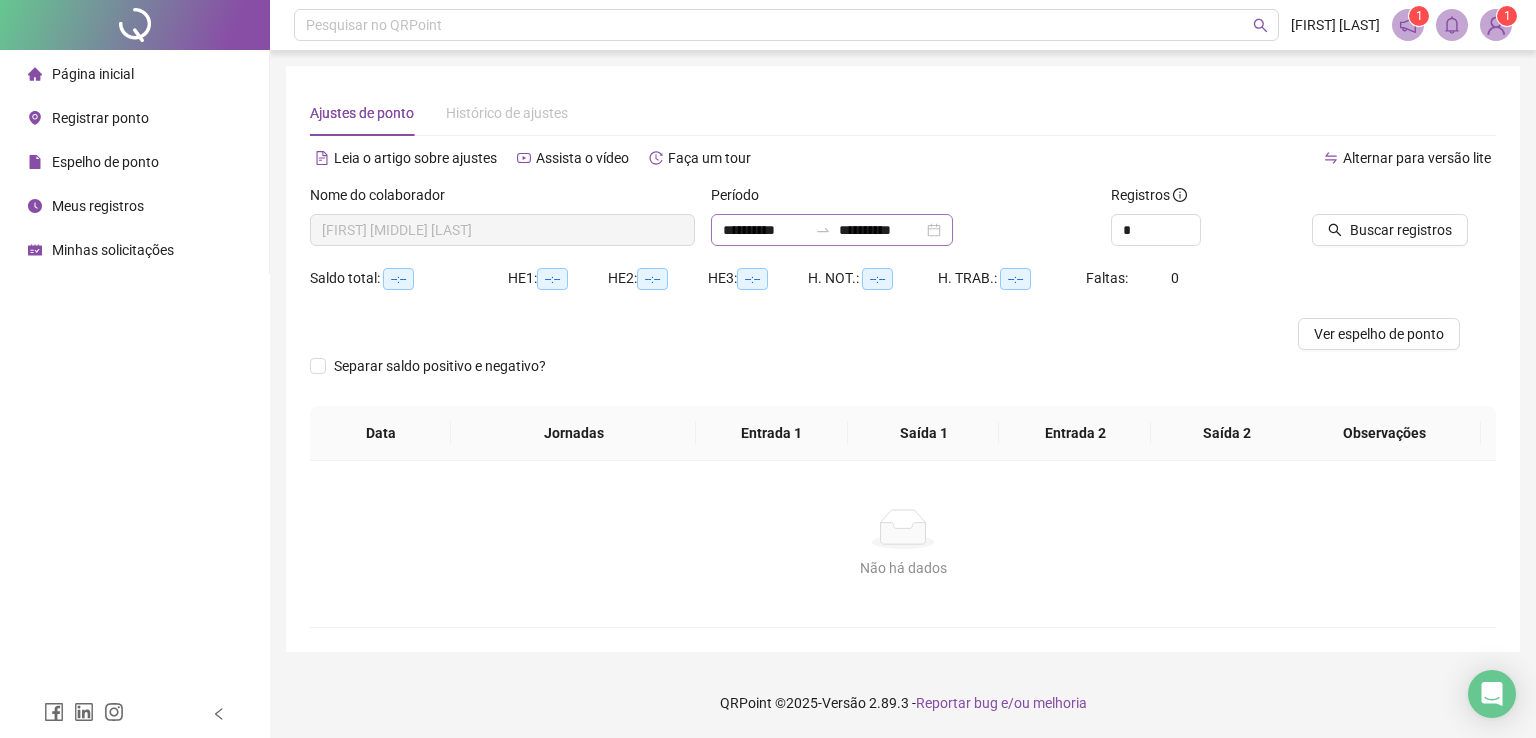 click on "**********" at bounding box center (832, 230) 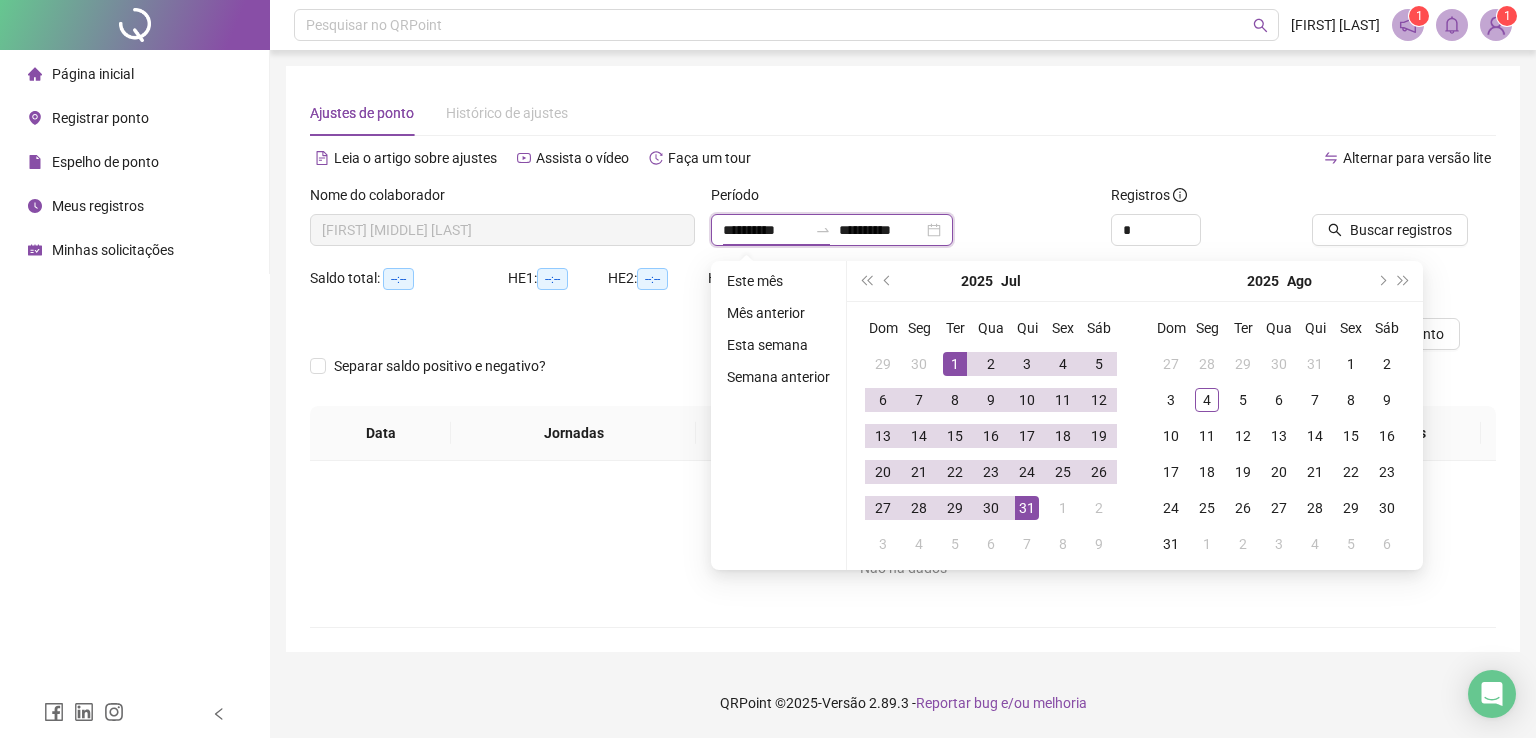 type on "**********" 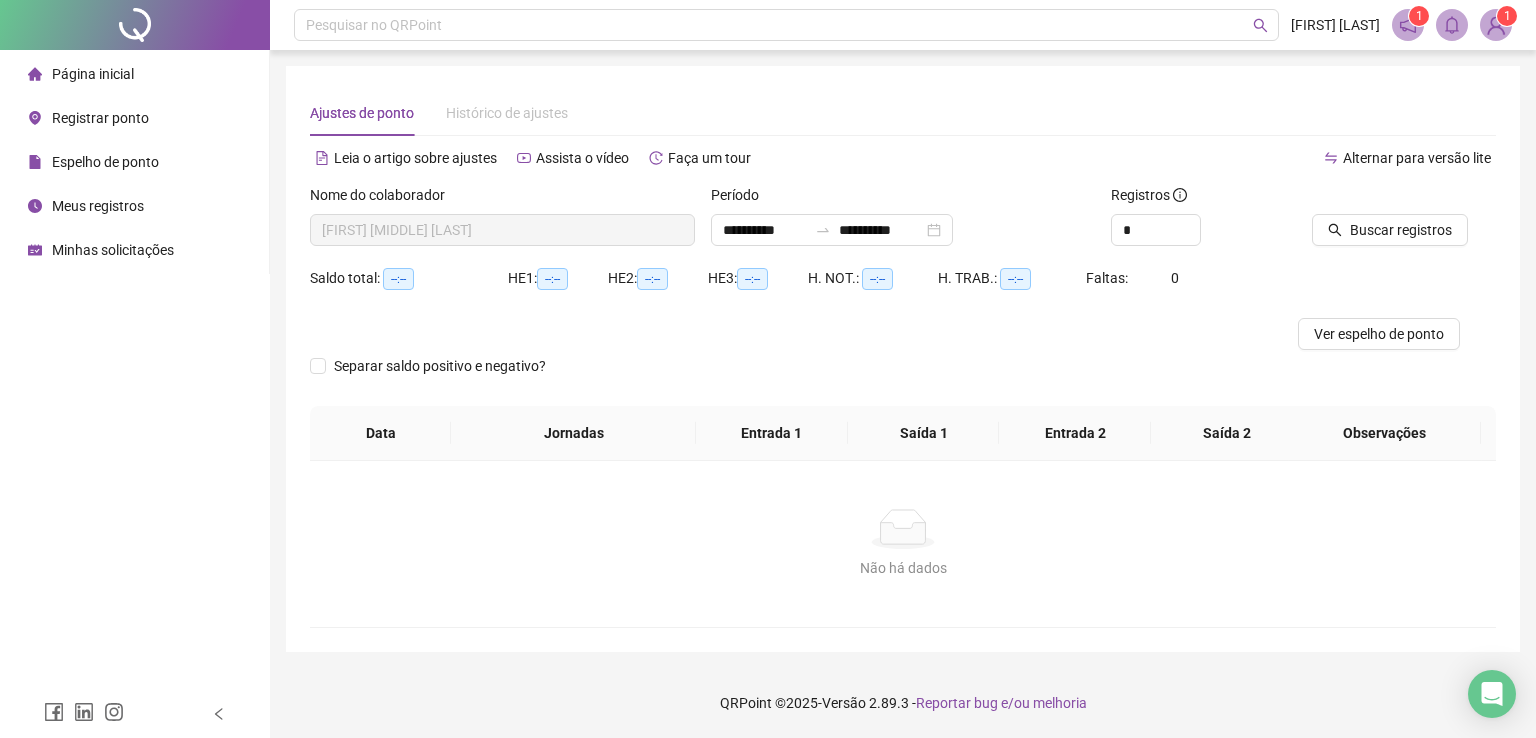 click on "Alternar para versão lite" at bounding box center [1199, 158] 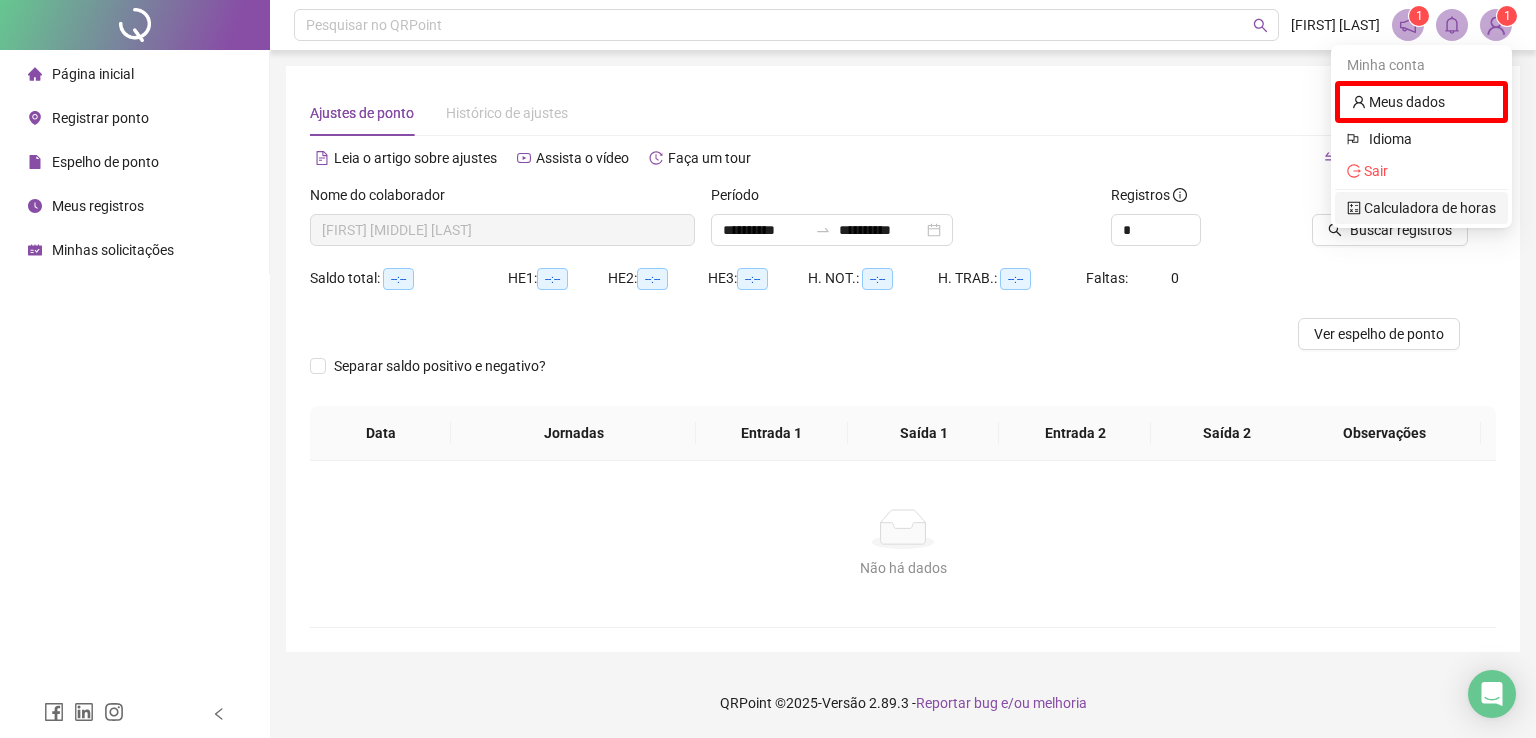 click on "Calculadora de horas" at bounding box center [1421, 208] 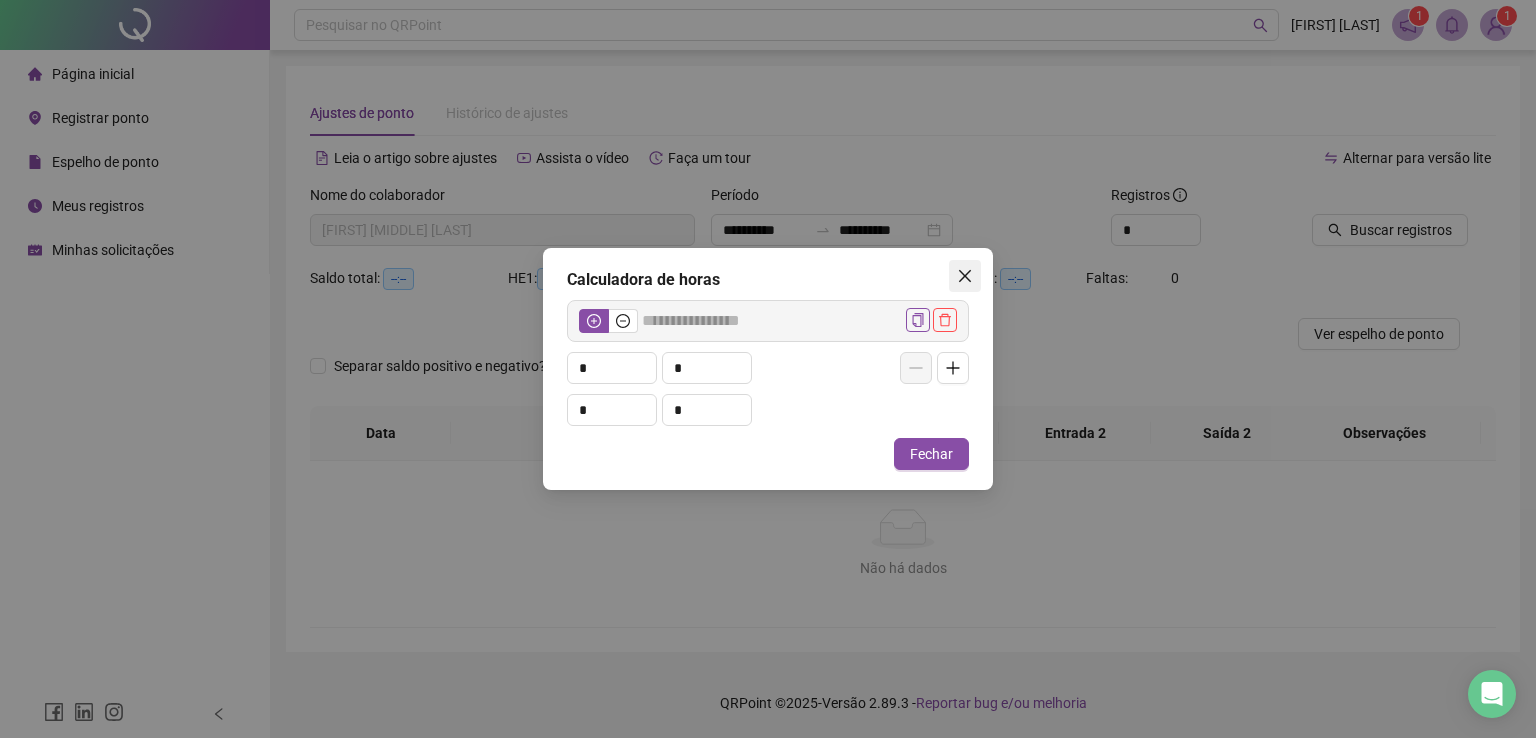 click 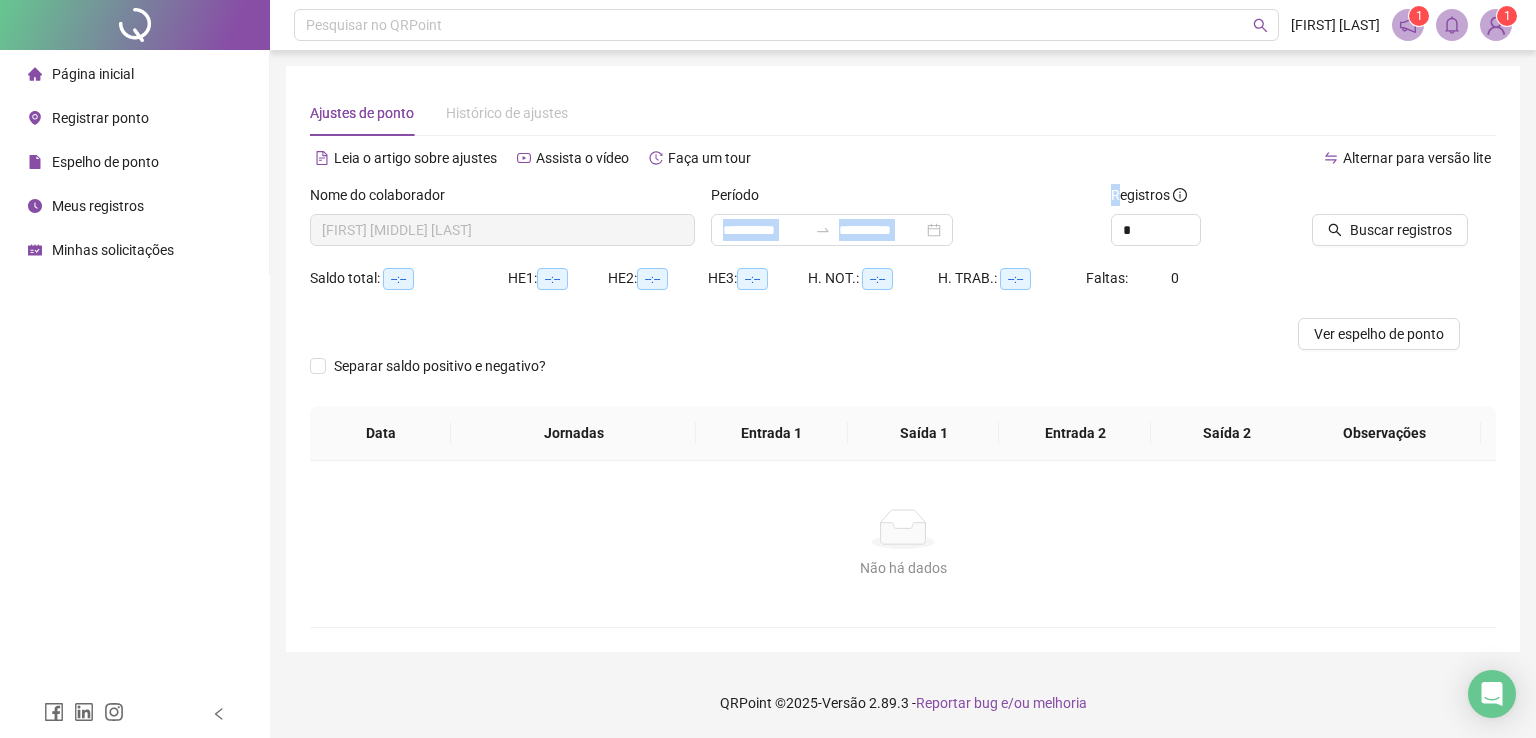 drag, startPoint x: 1096, startPoint y: 207, endPoint x: 1096, endPoint y: 219, distance: 12 